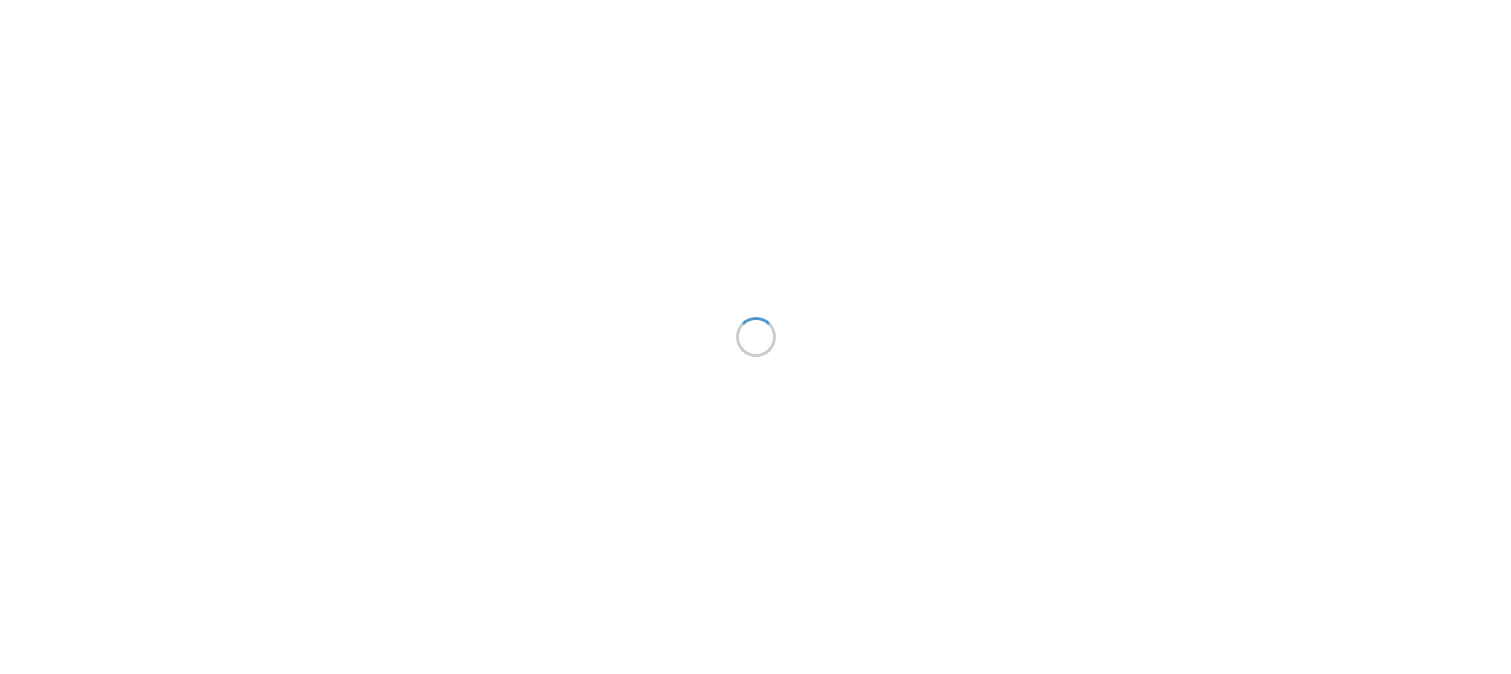 scroll, scrollTop: 0, scrollLeft: 0, axis: both 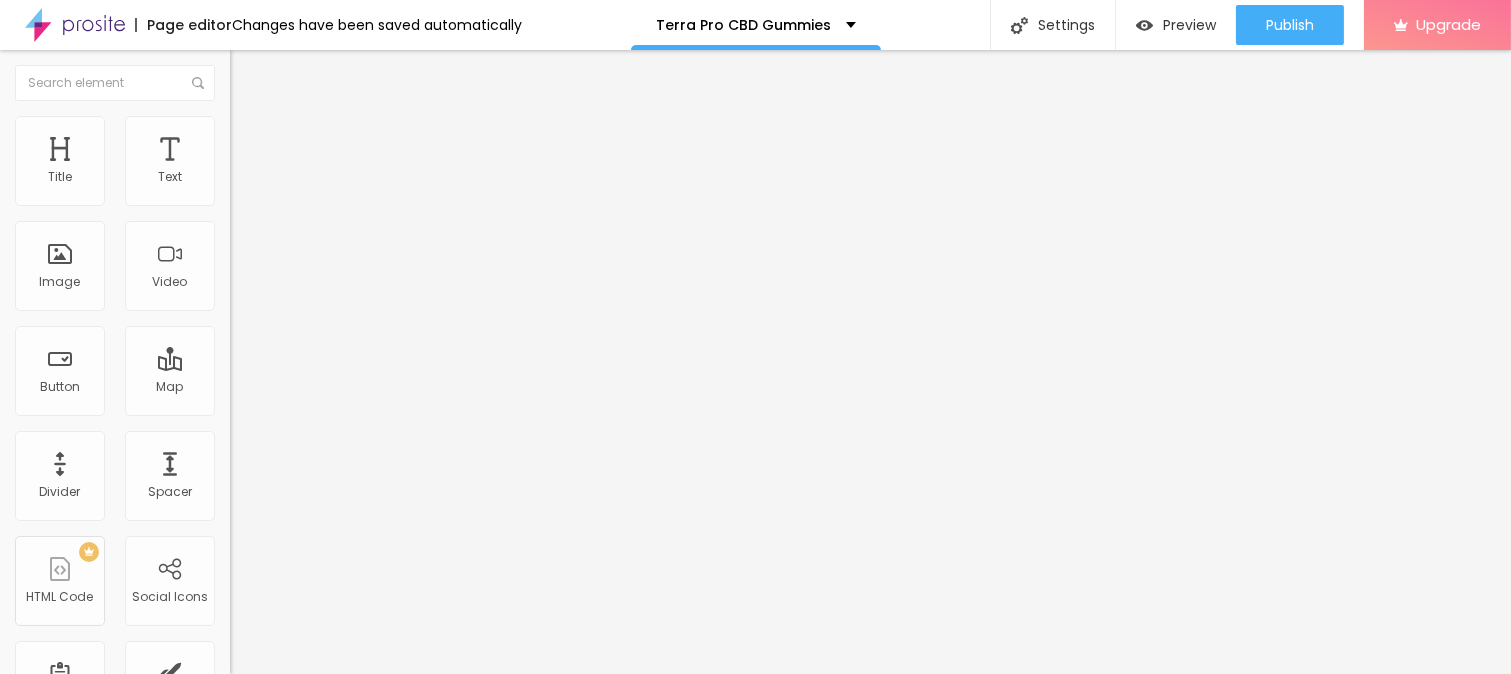 click on "Add image" at bounding box center (271, 163) 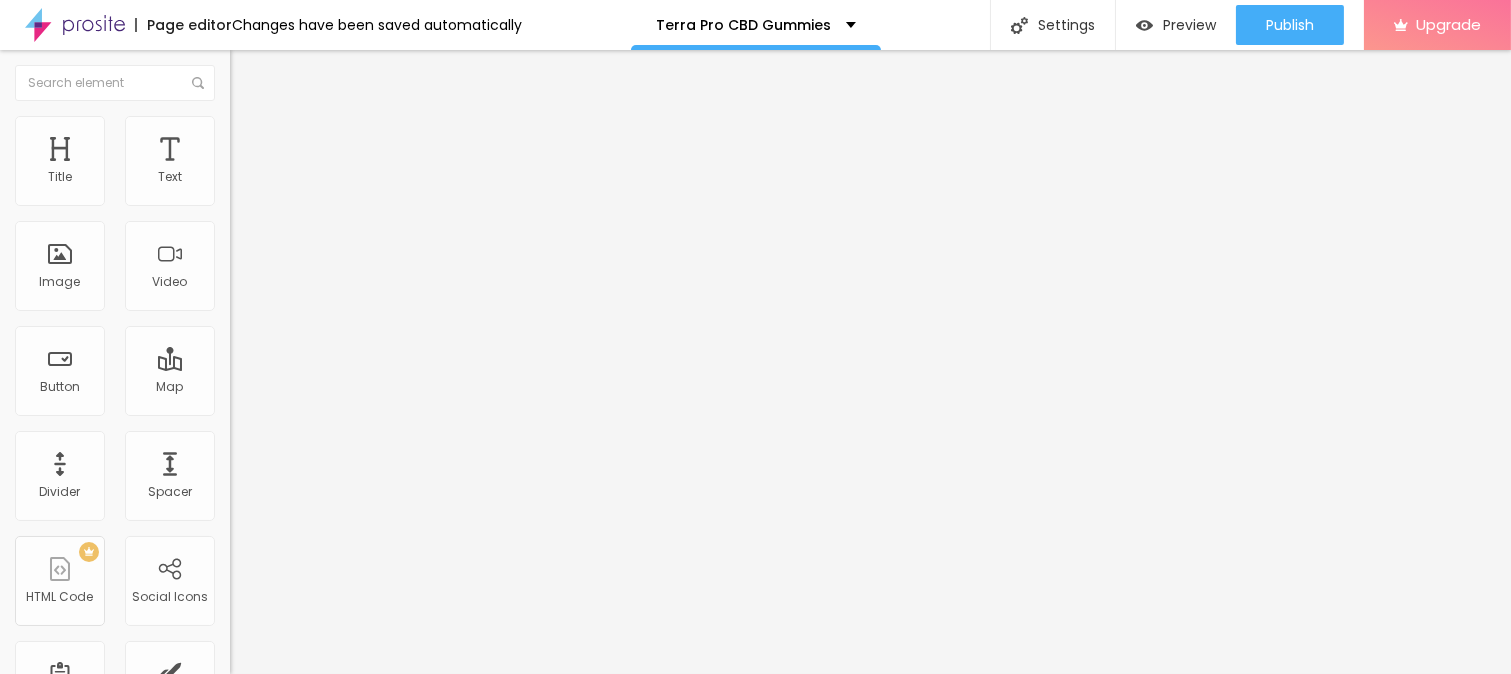 click on "Upload" at bounding box center [66, 919] 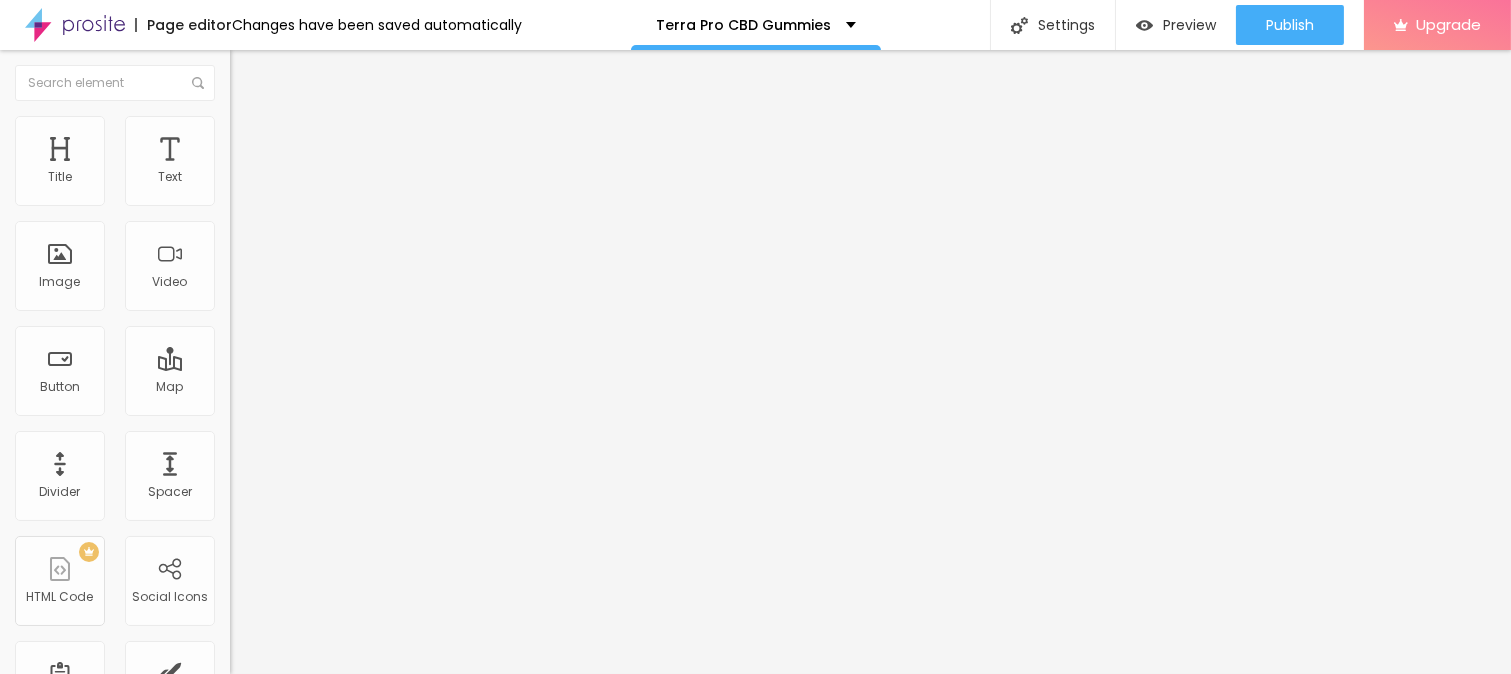 click on "Style" at bounding box center (345, 126) 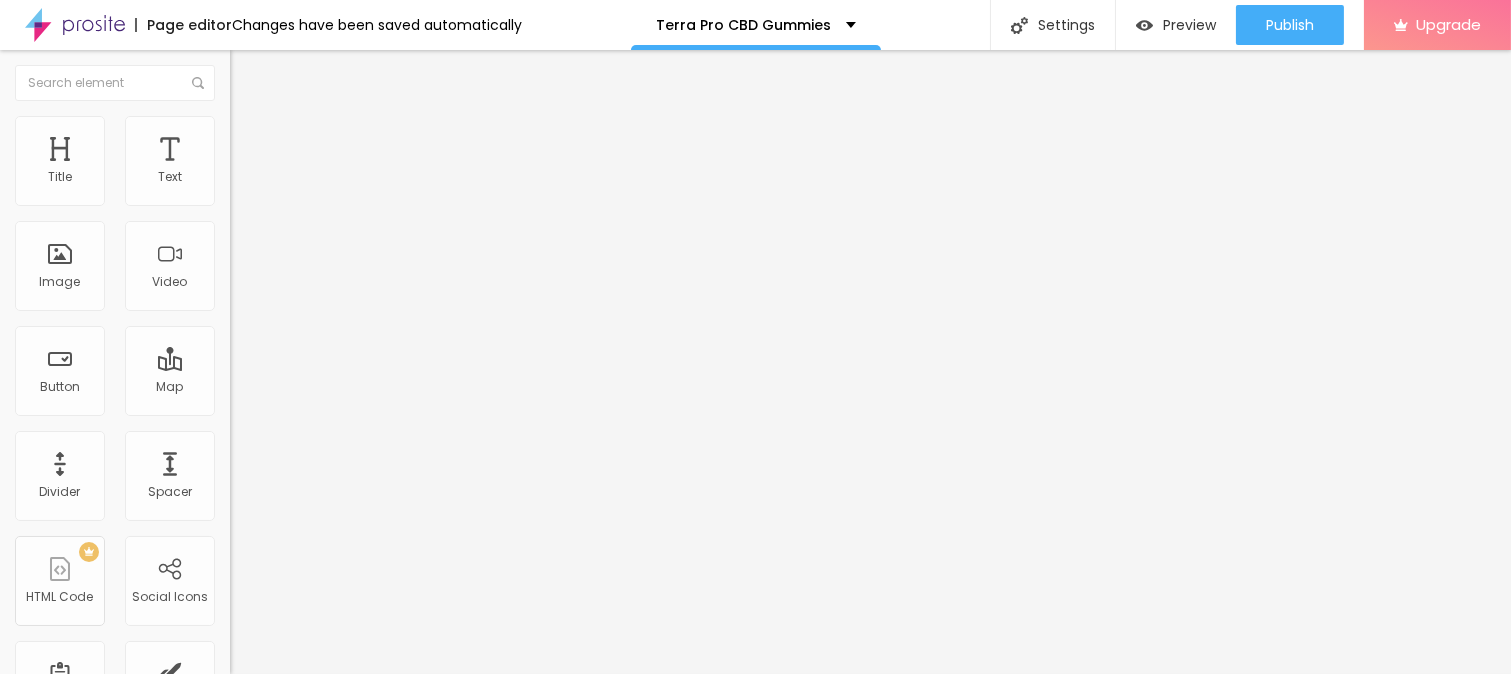 type on "95" 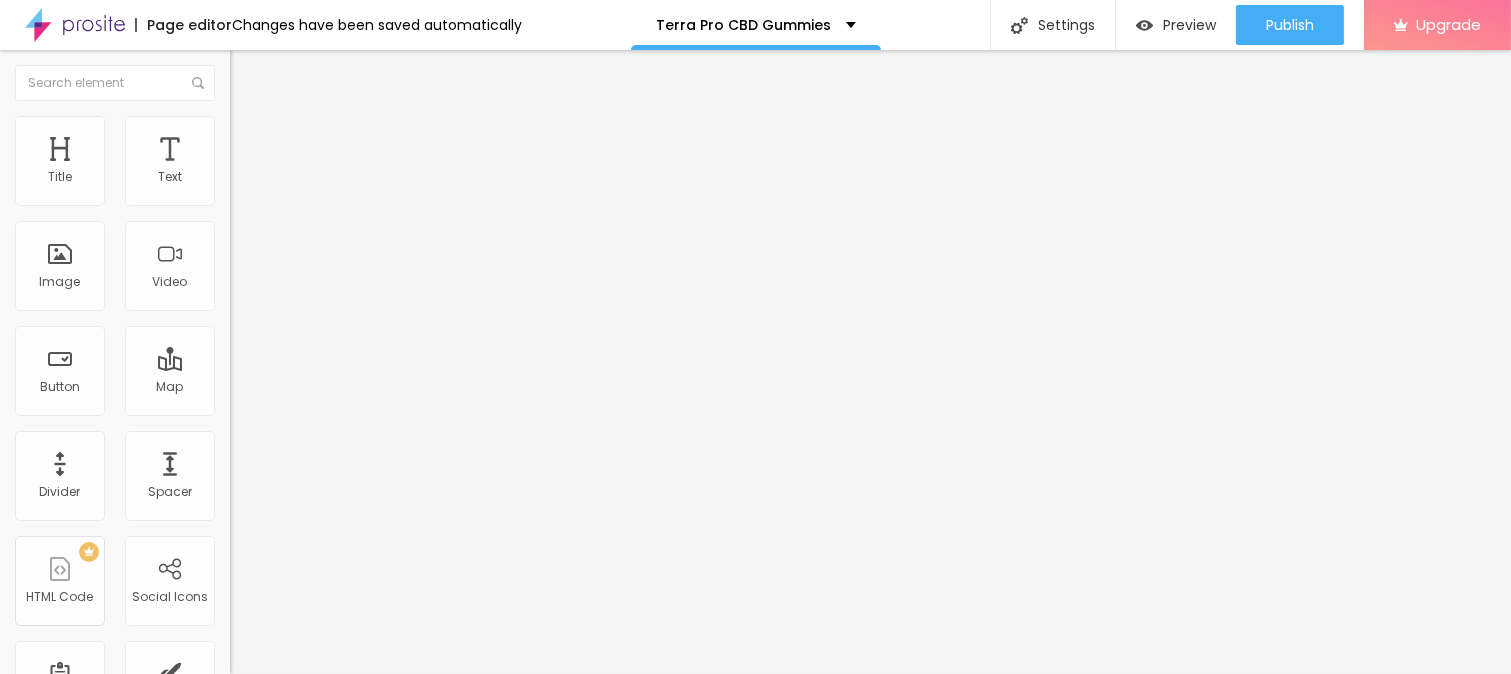 type on "90" 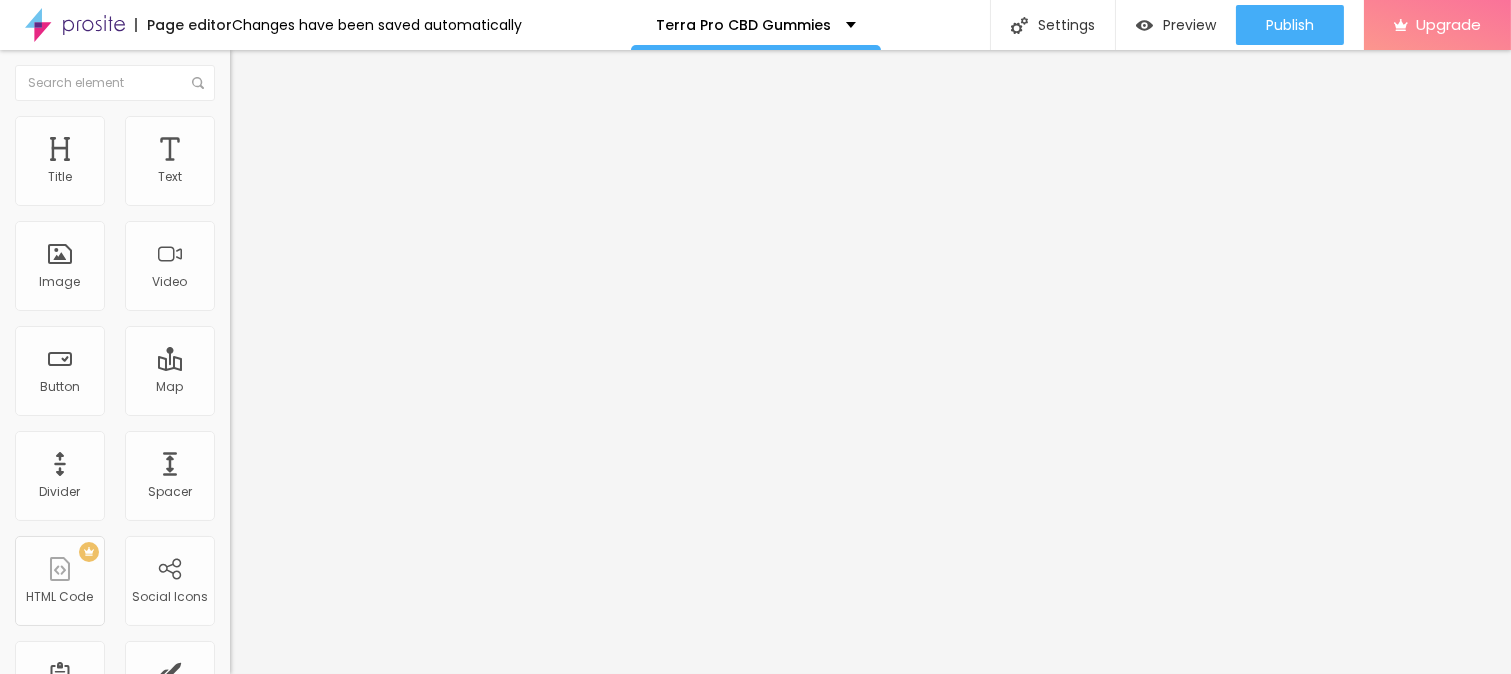 type on "90" 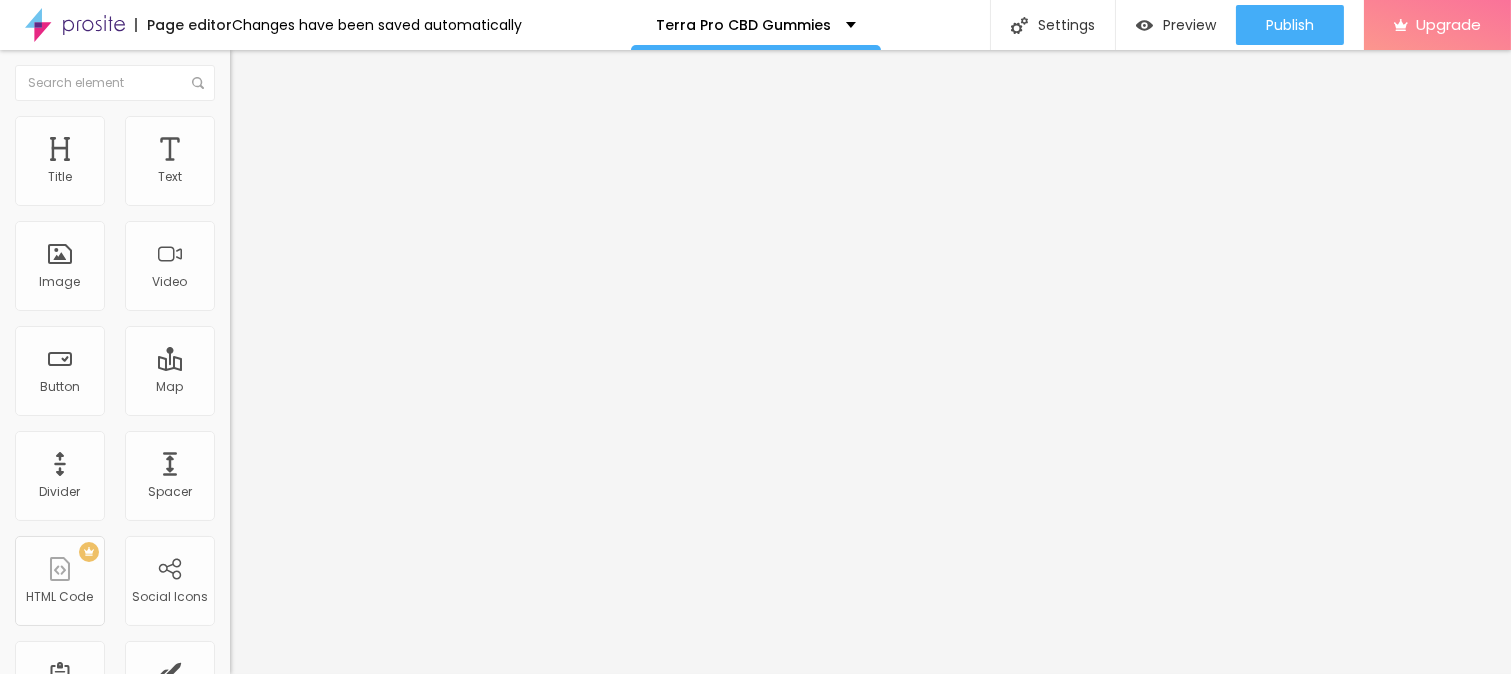 type on "85" 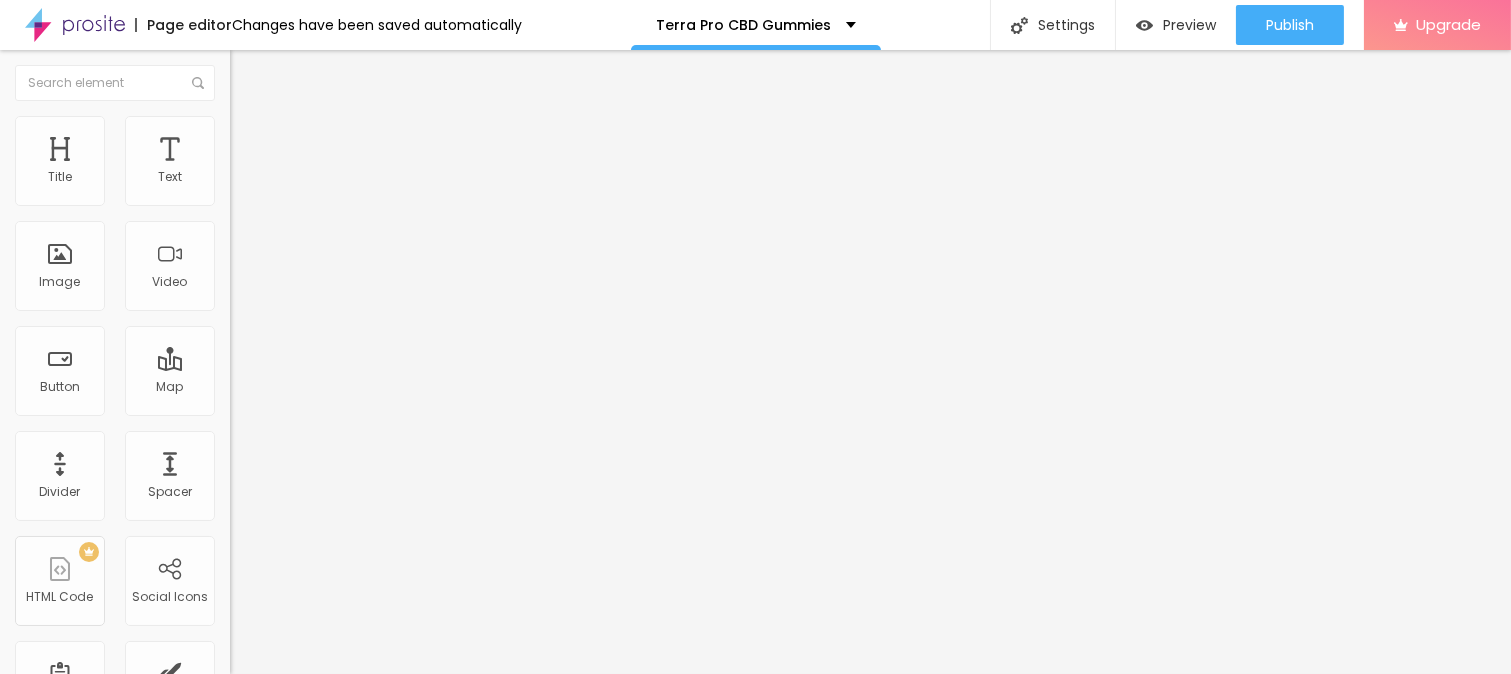 type on "80" 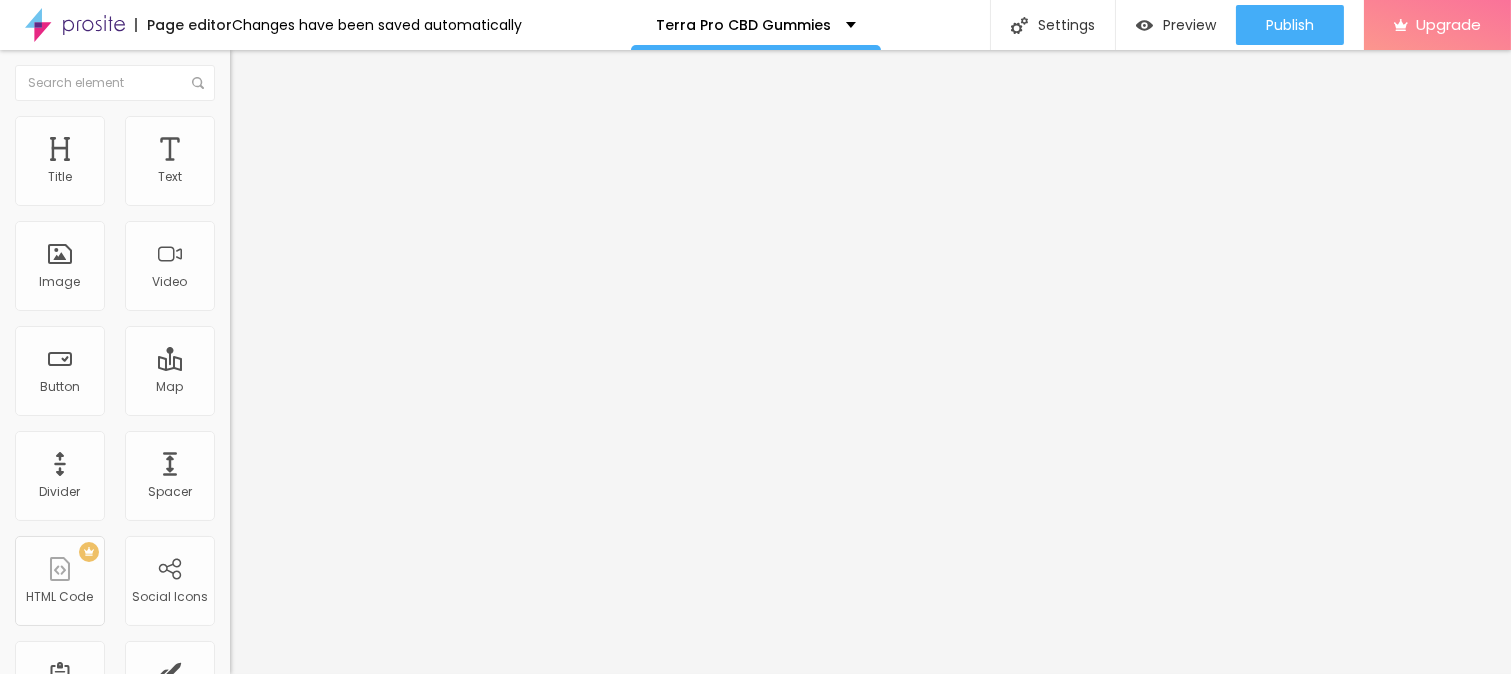 type on "80" 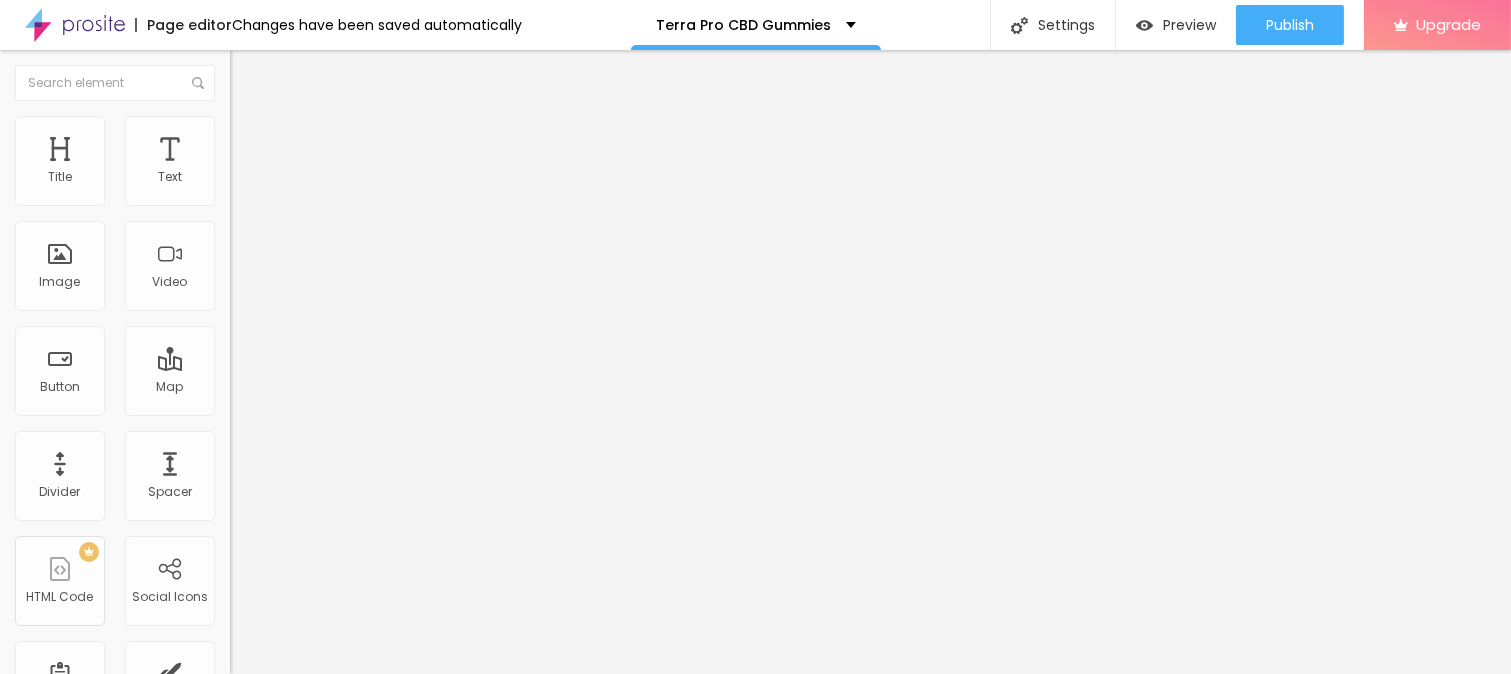 type on "75" 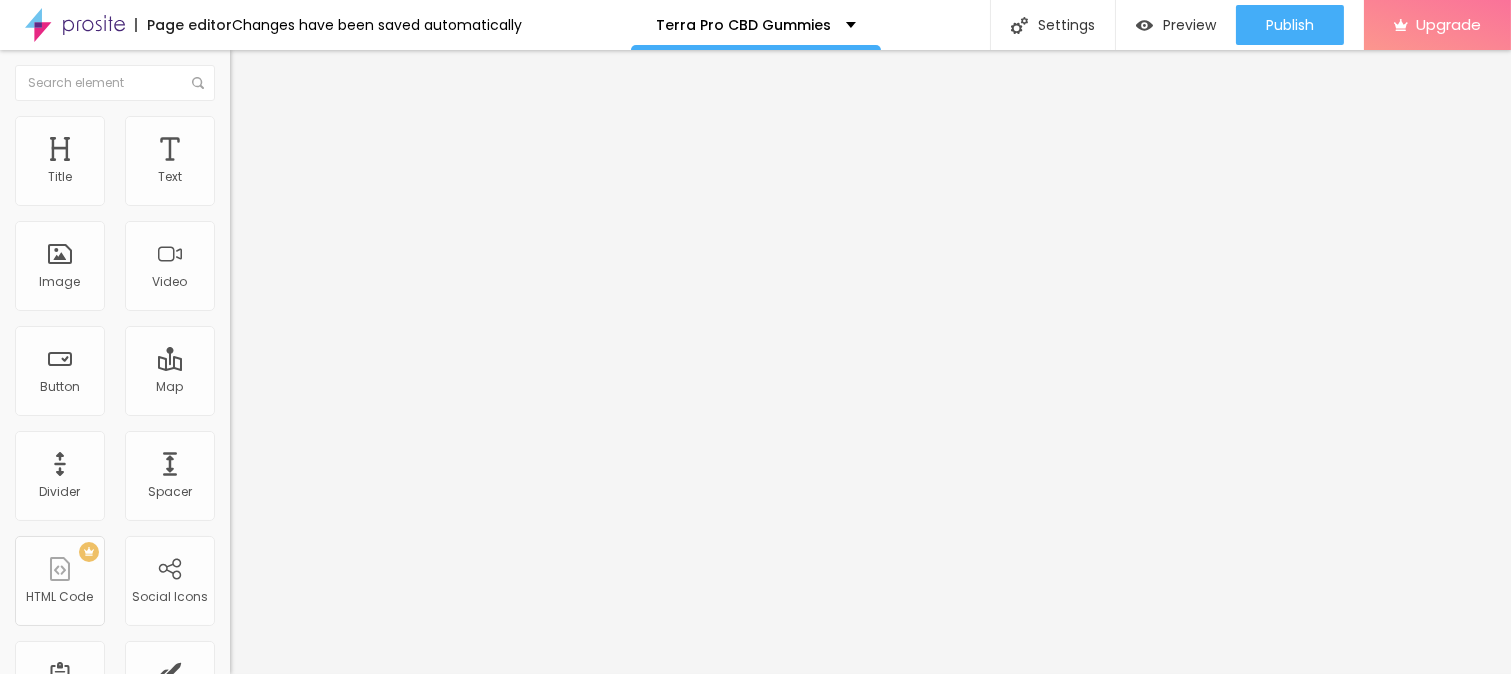 type on "70" 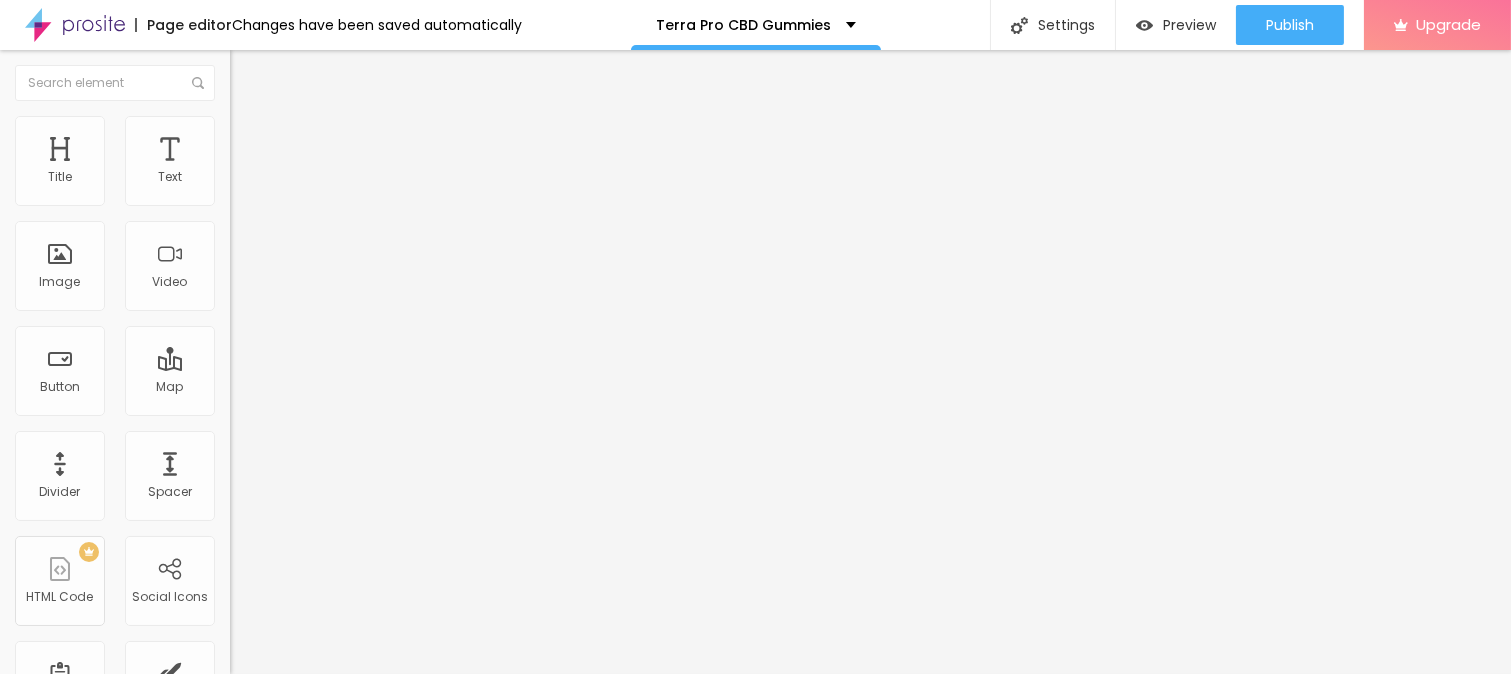 type on "70" 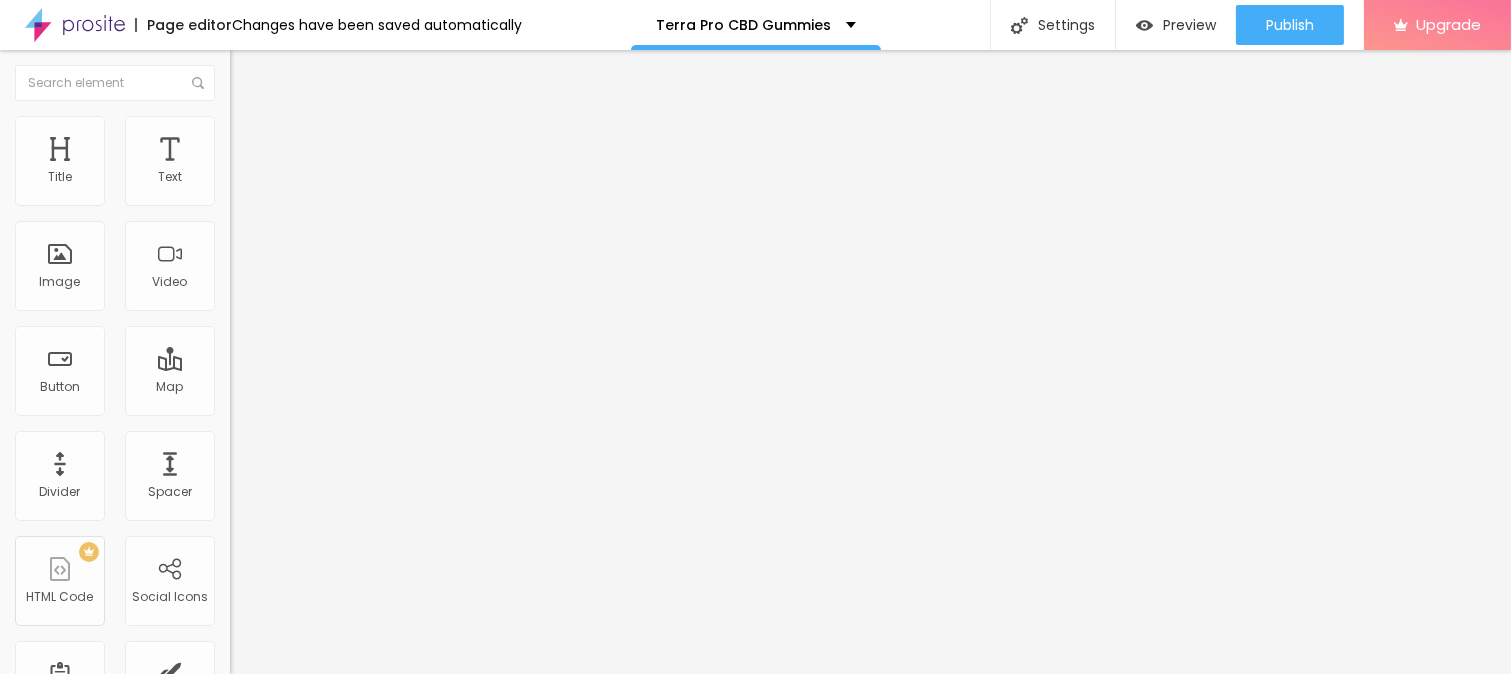 type on "65" 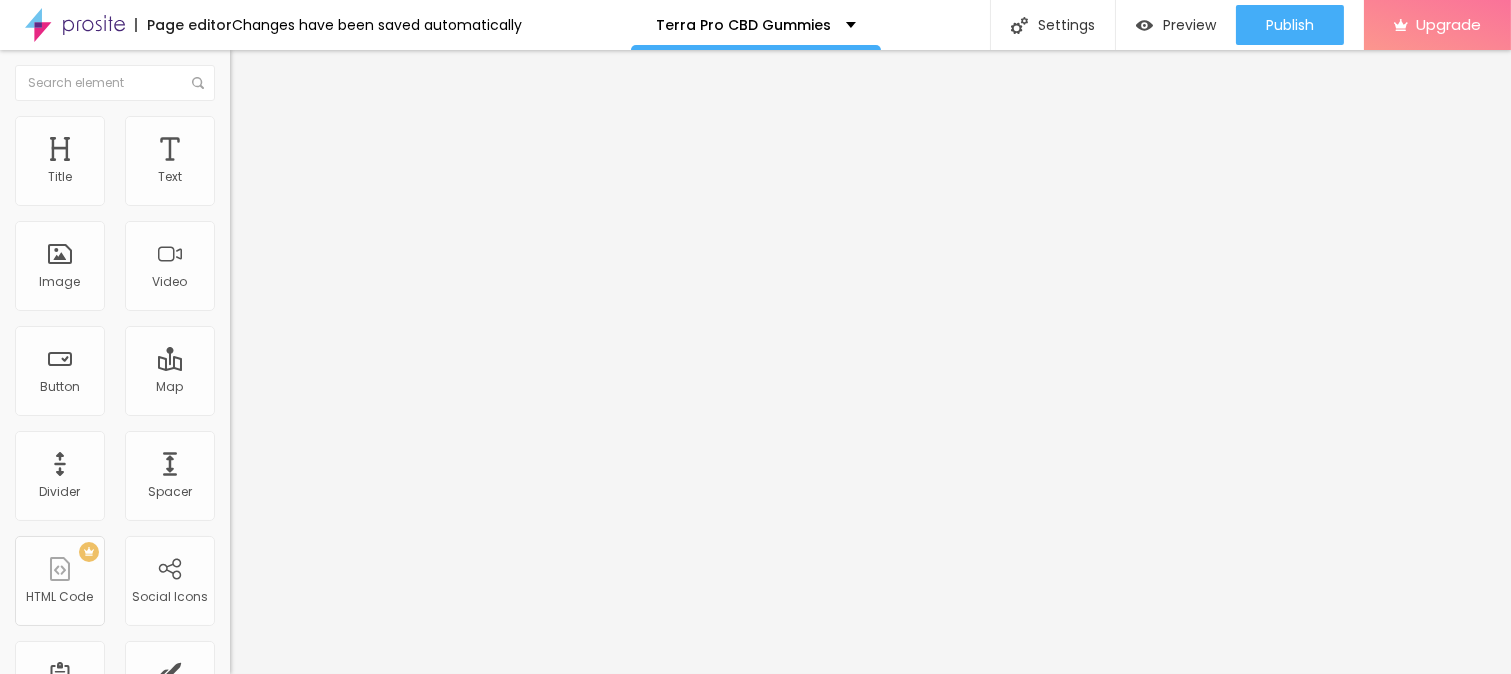 type on "65" 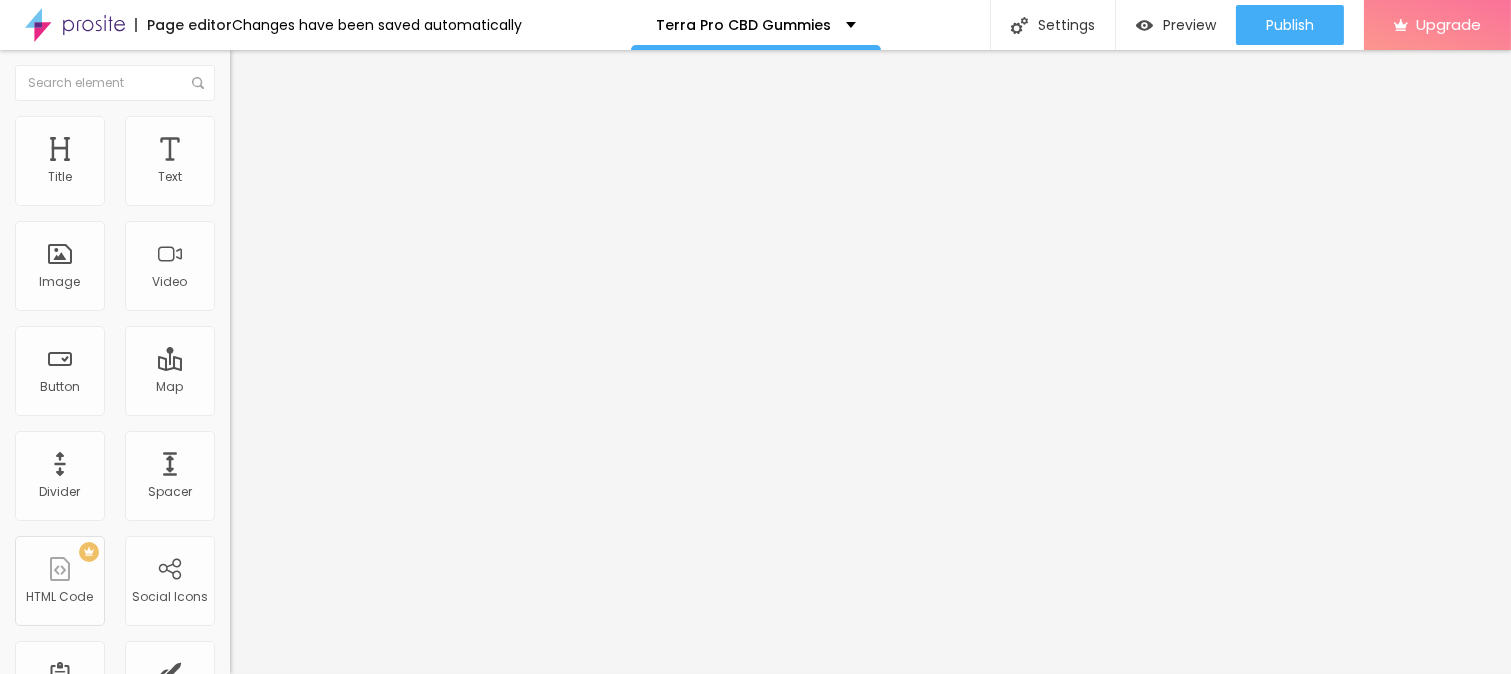 type on "60" 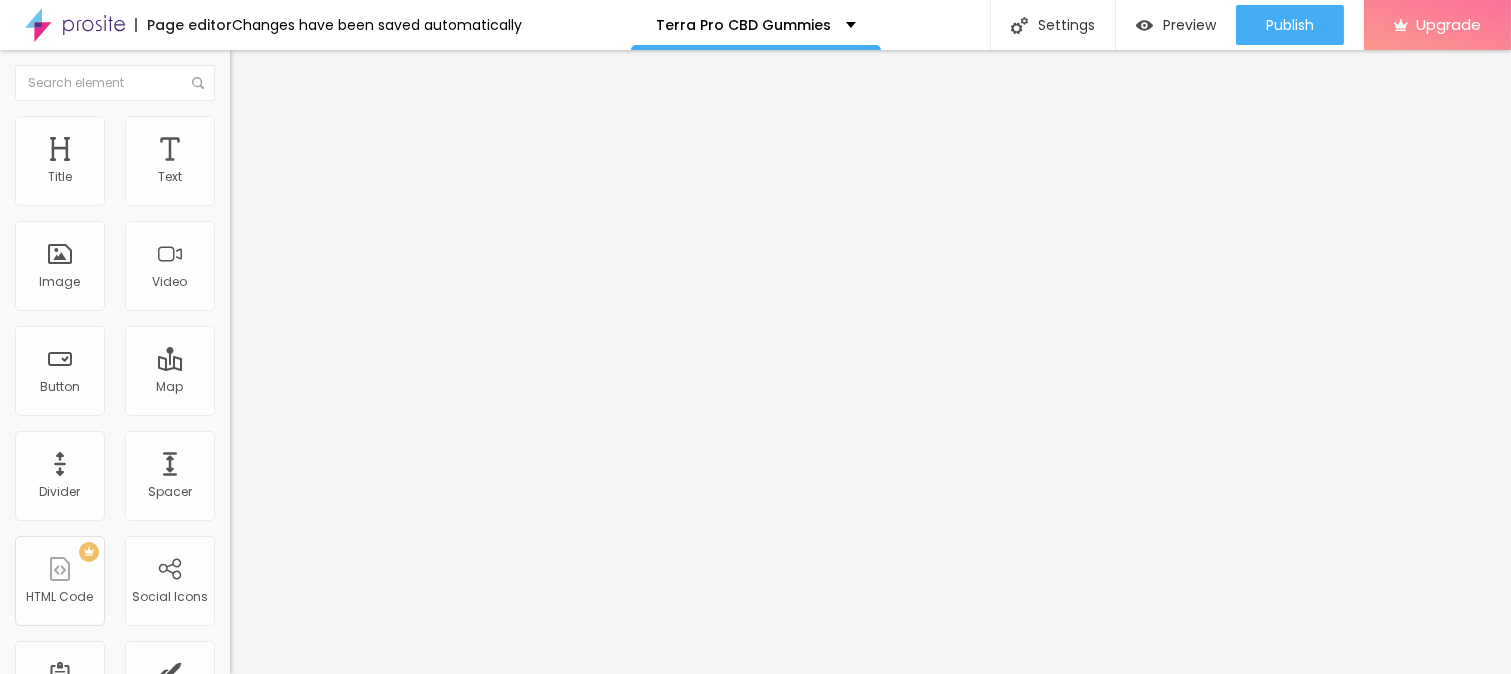 type on "55" 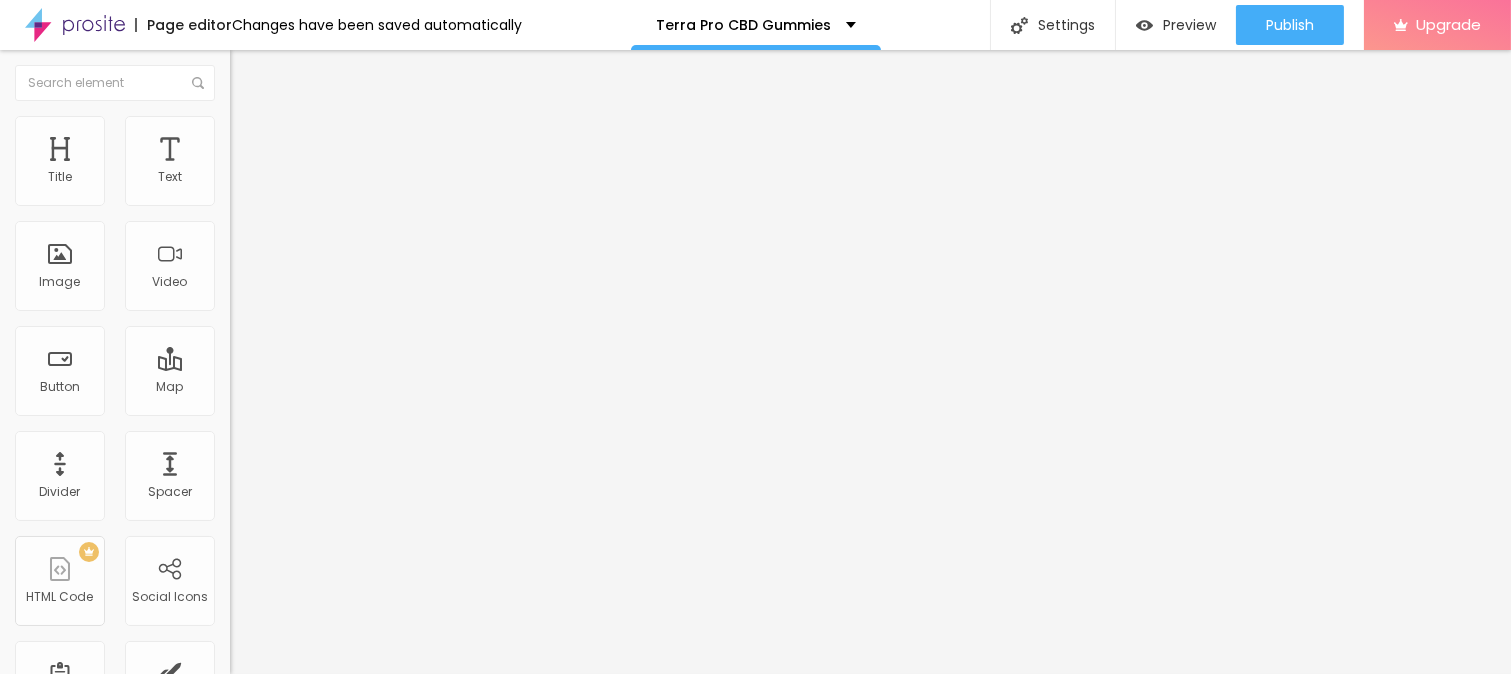 type on "50" 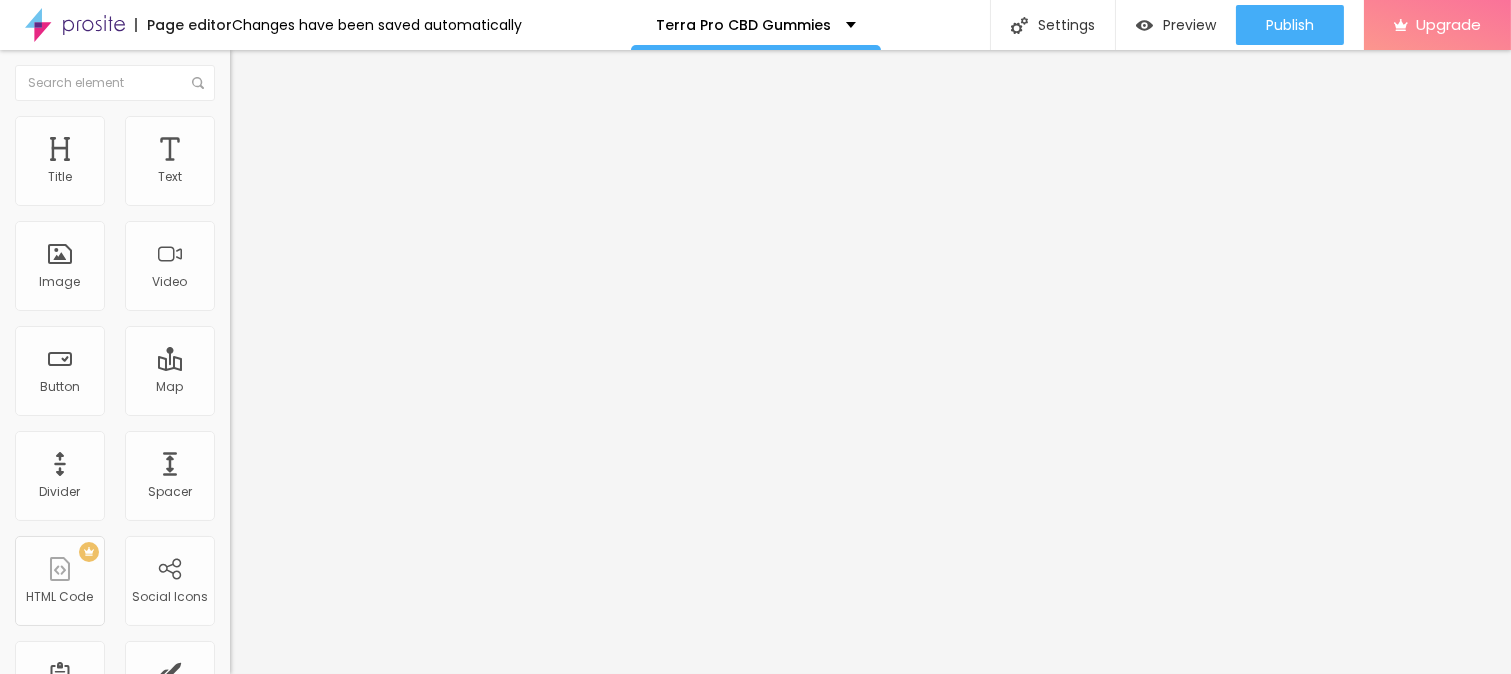 drag, startPoint x: 206, startPoint y: 213, endPoint x: 100, endPoint y: 208, distance: 106.11786 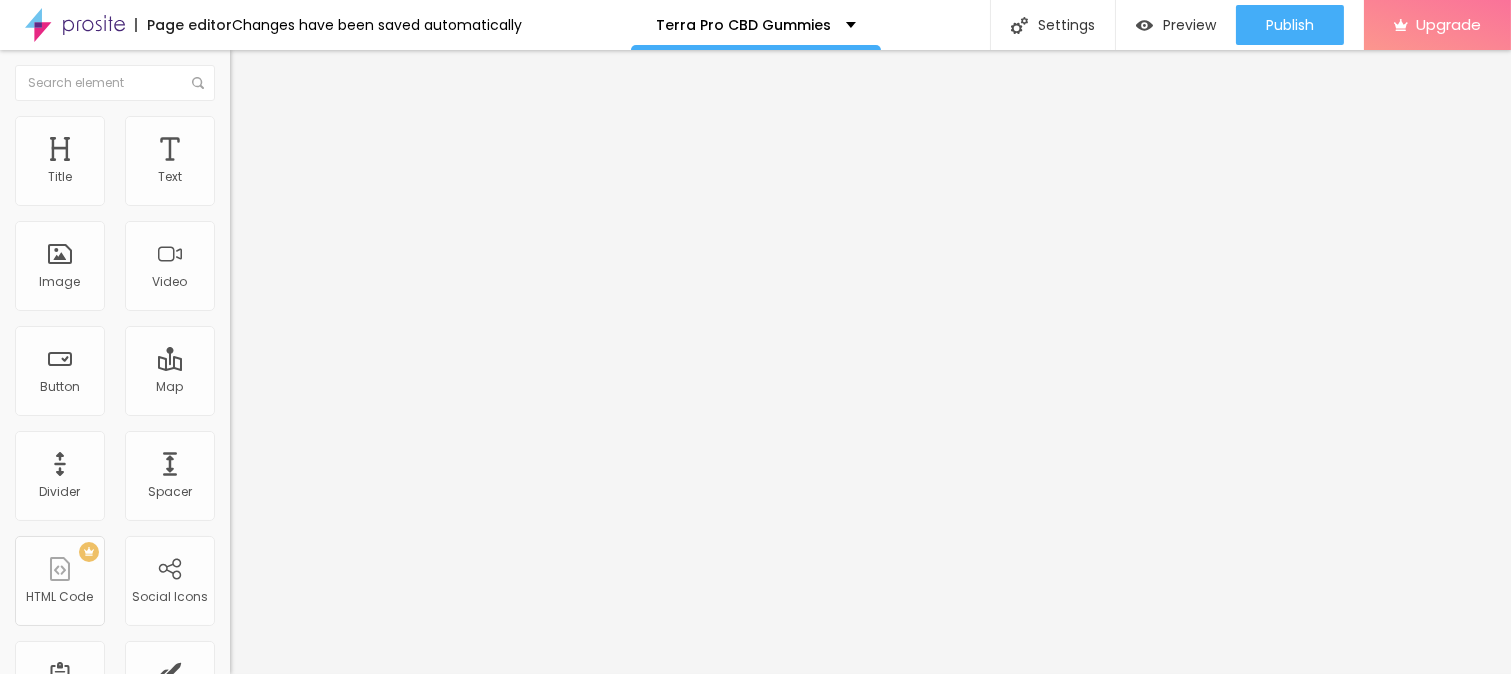 type on "50" 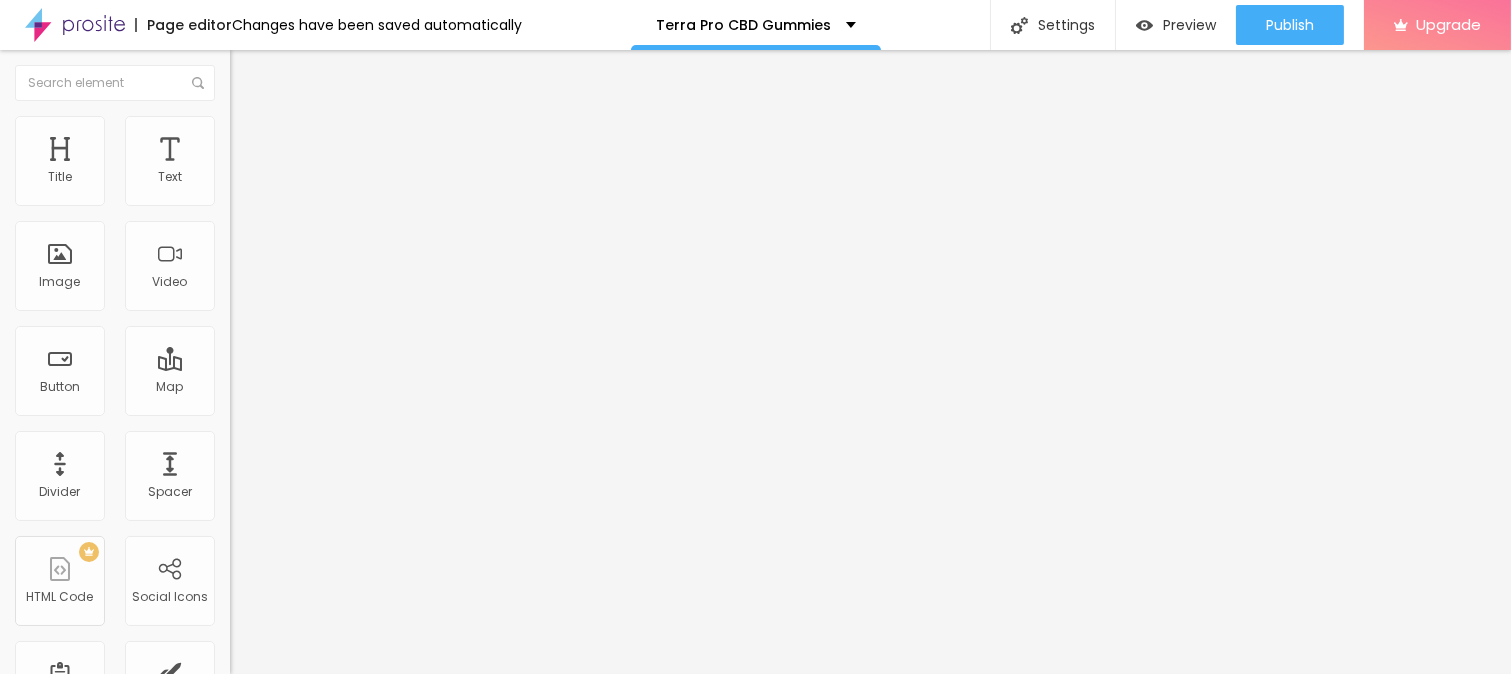 drag, startPoint x: 87, startPoint y: 540, endPoint x: 0, endPoint y: 533, distance: 87.28116 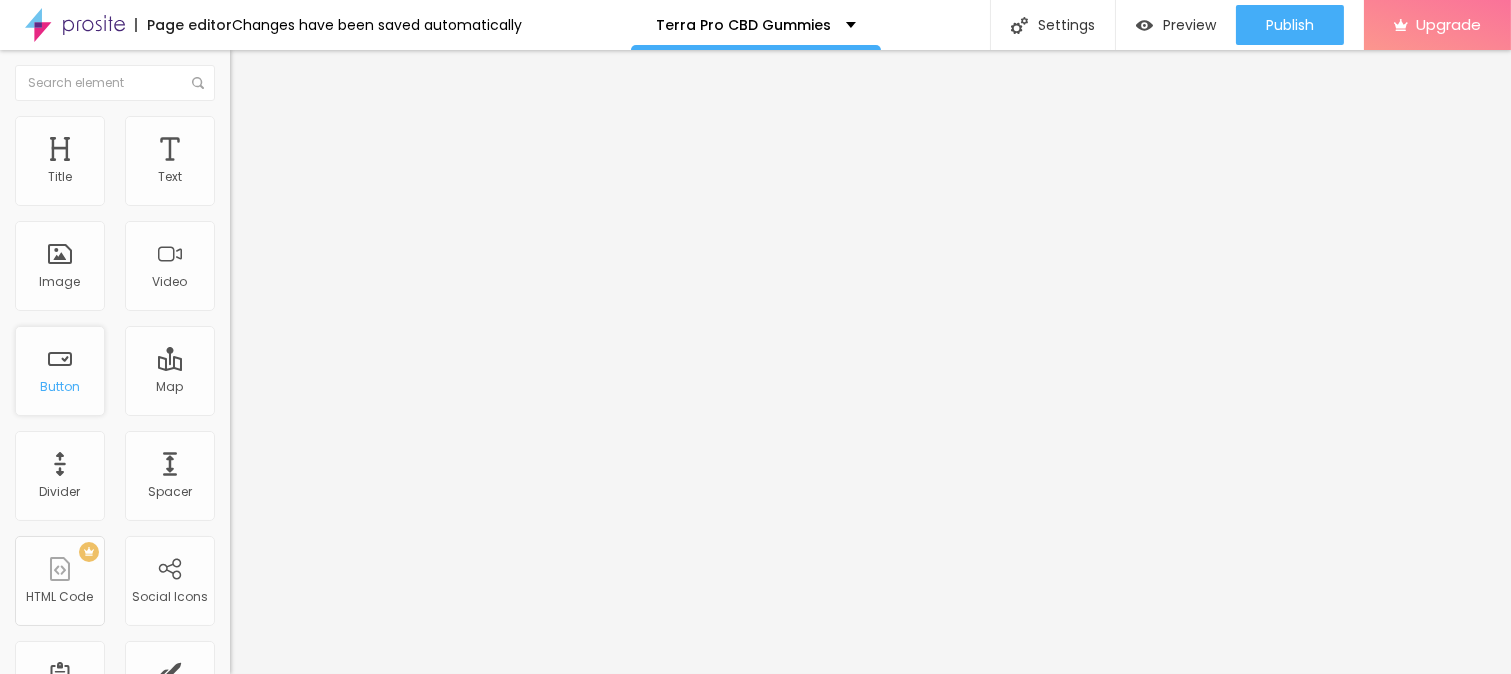 click on "Button" at bounding box center (60, 387) 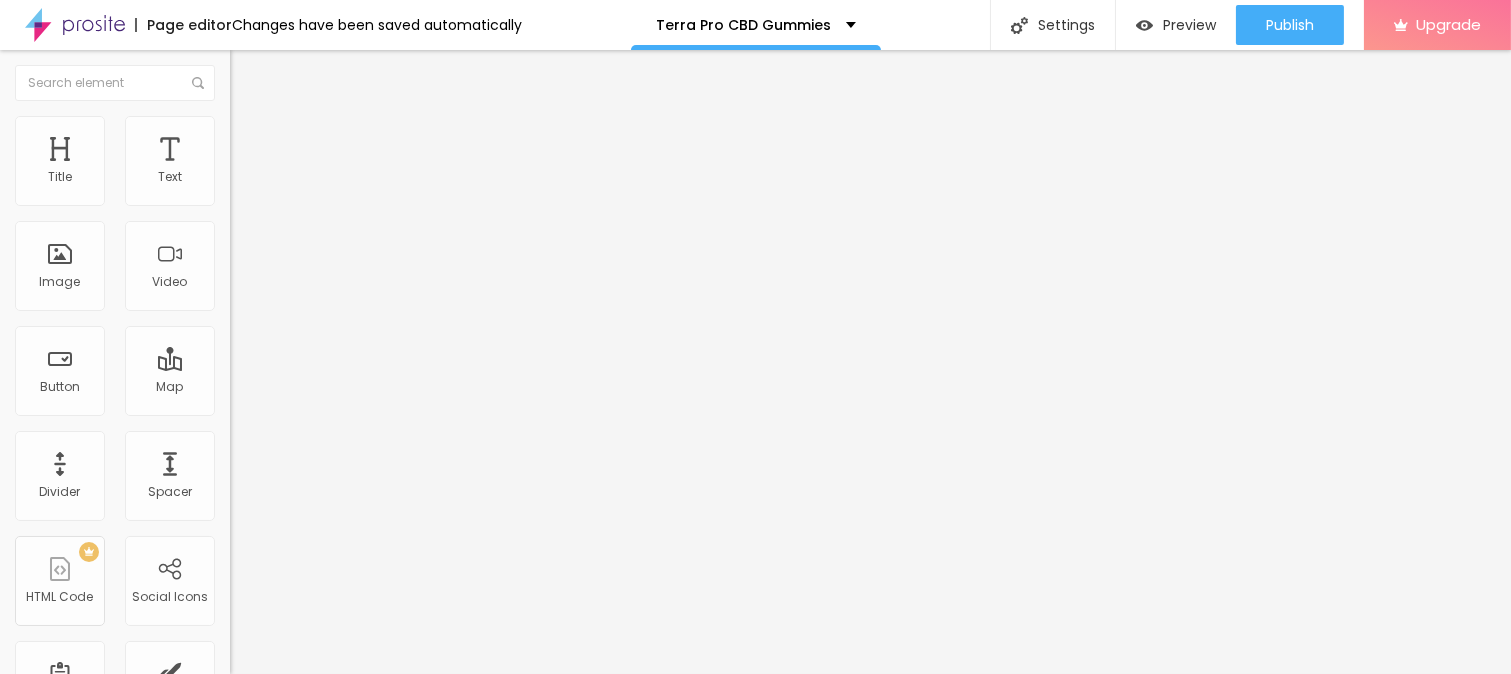 click on "Click me" at bounding box center [350, 178] 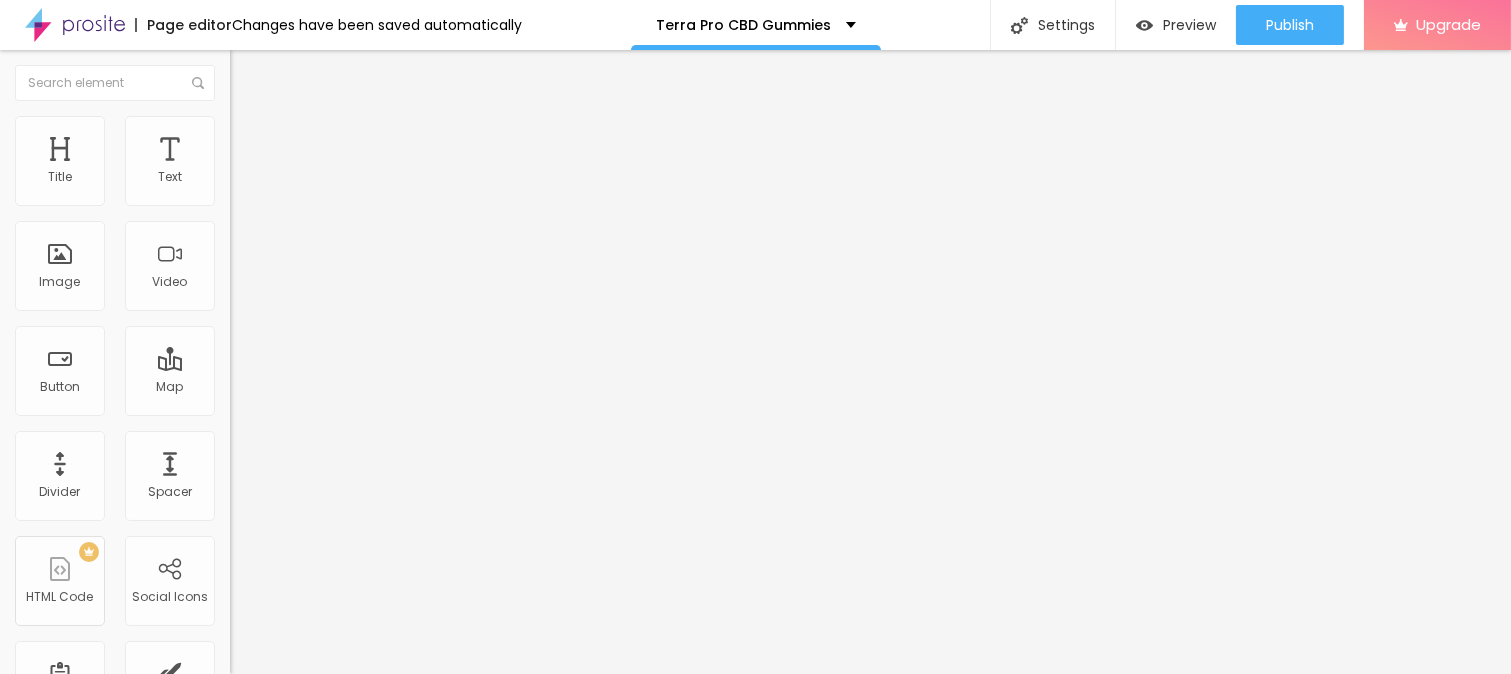 paste on "🛒" 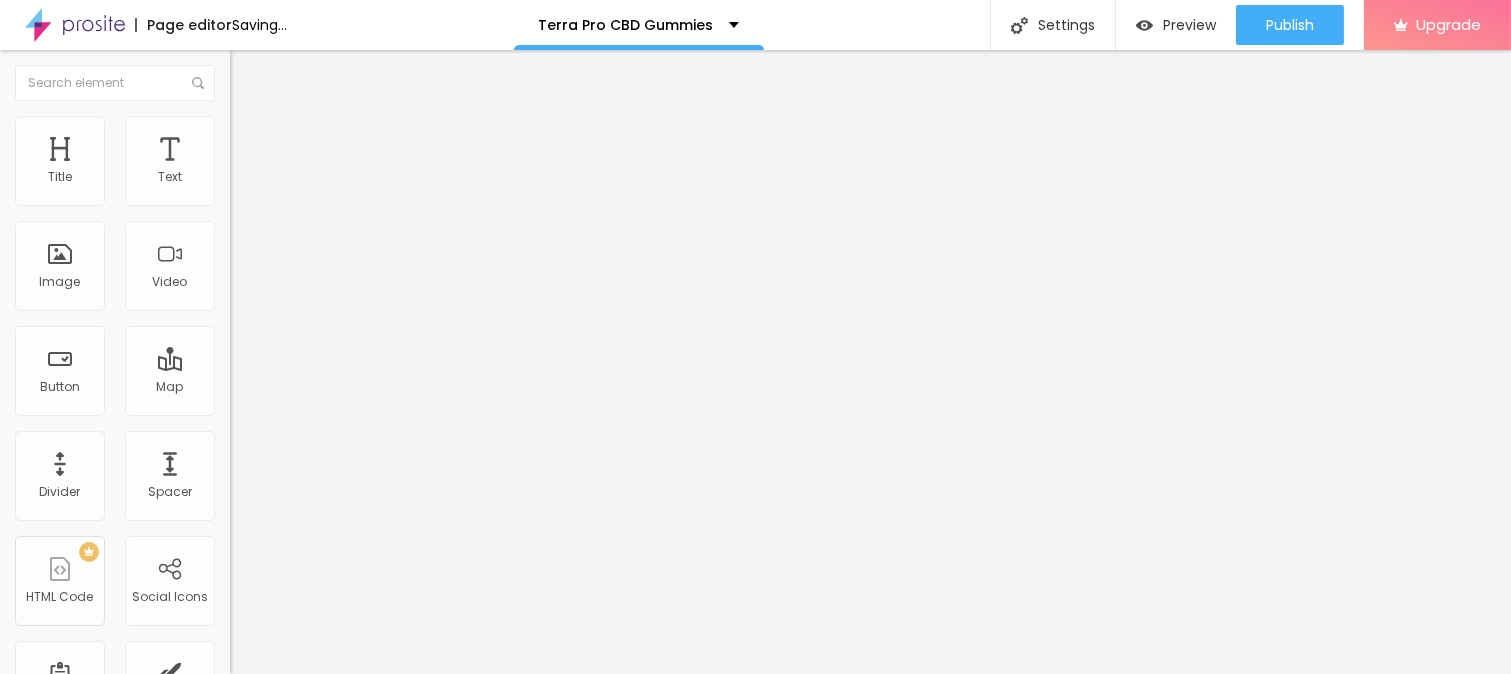 click on "https://" at bounding box center (350, 402) 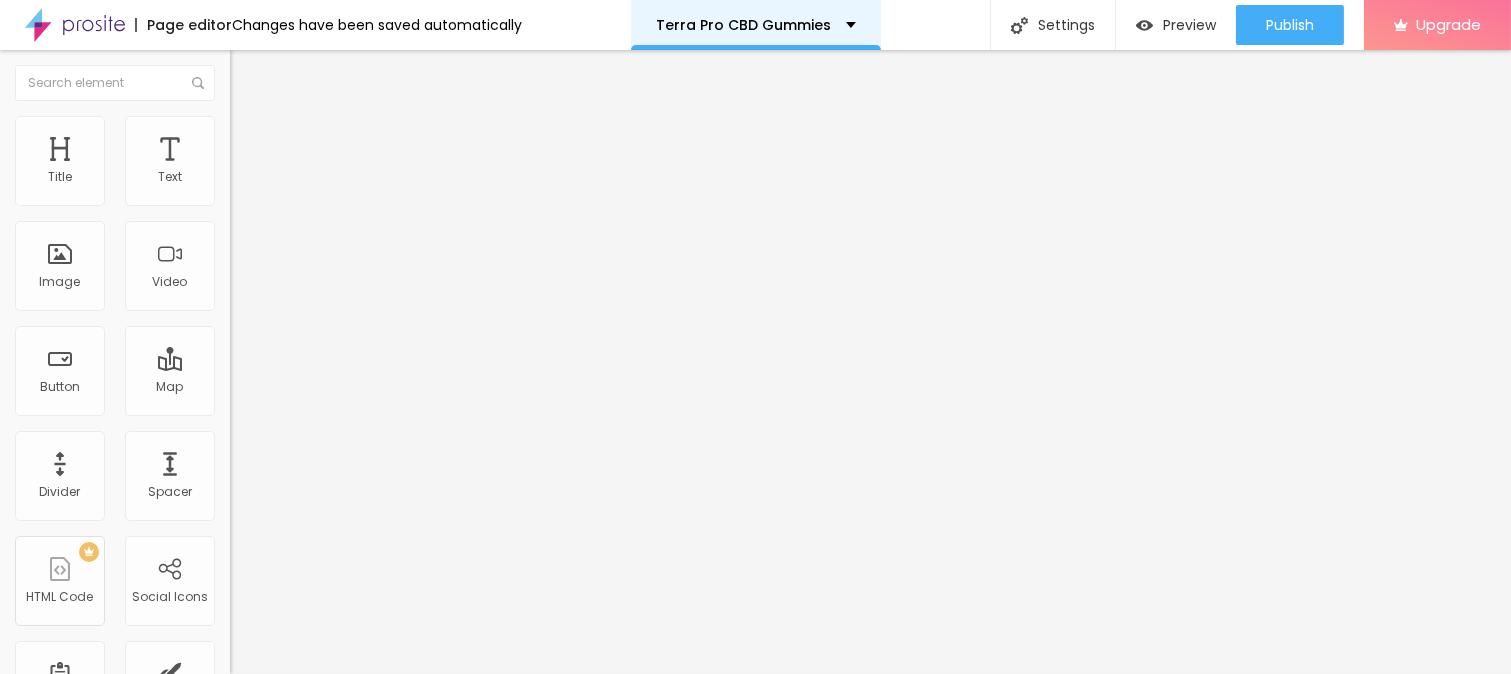 type on "h" 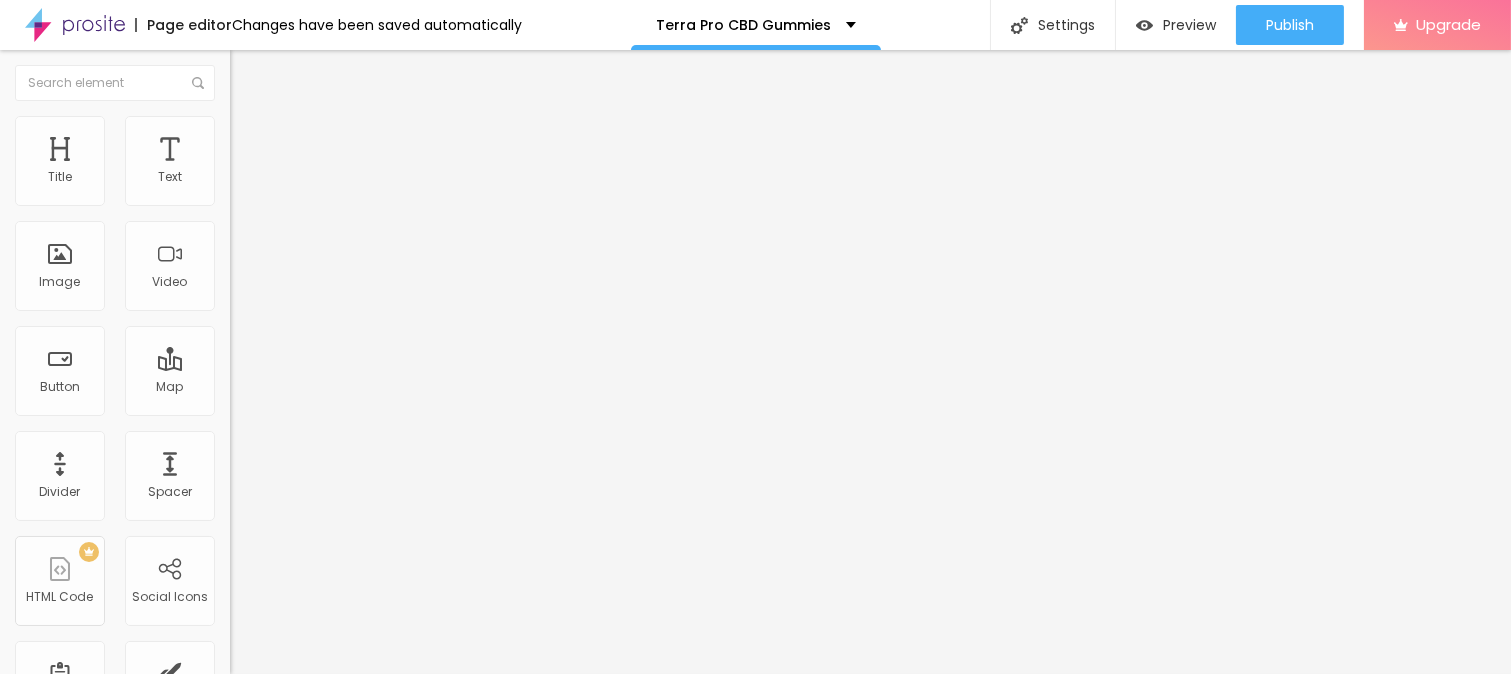 paste on "https://top10cbdstore.com/Order-TerraProCBDGummies" 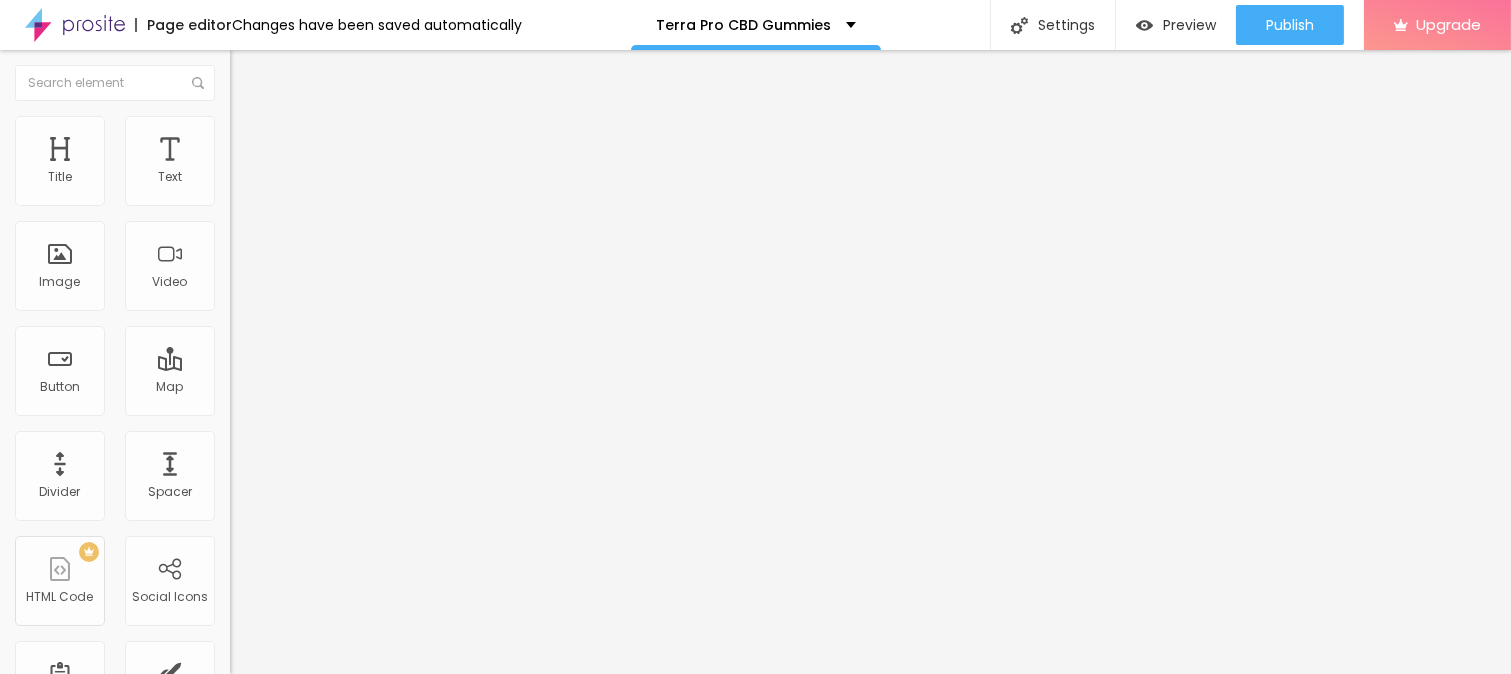 scroll, scrollTop: 0, scrollLeft: 162, axis: horizontal 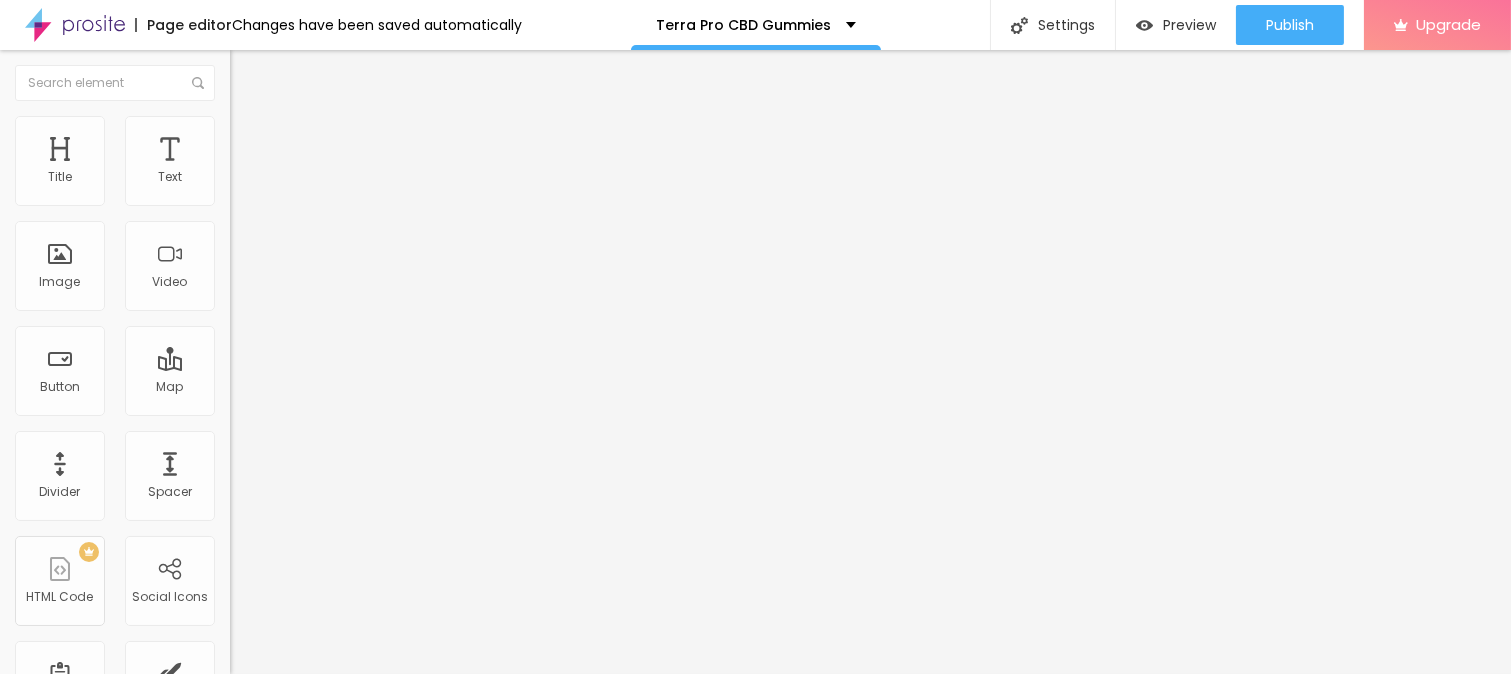 type on "https://top10cbdstore.com/Order-TerraProCBDGummies" 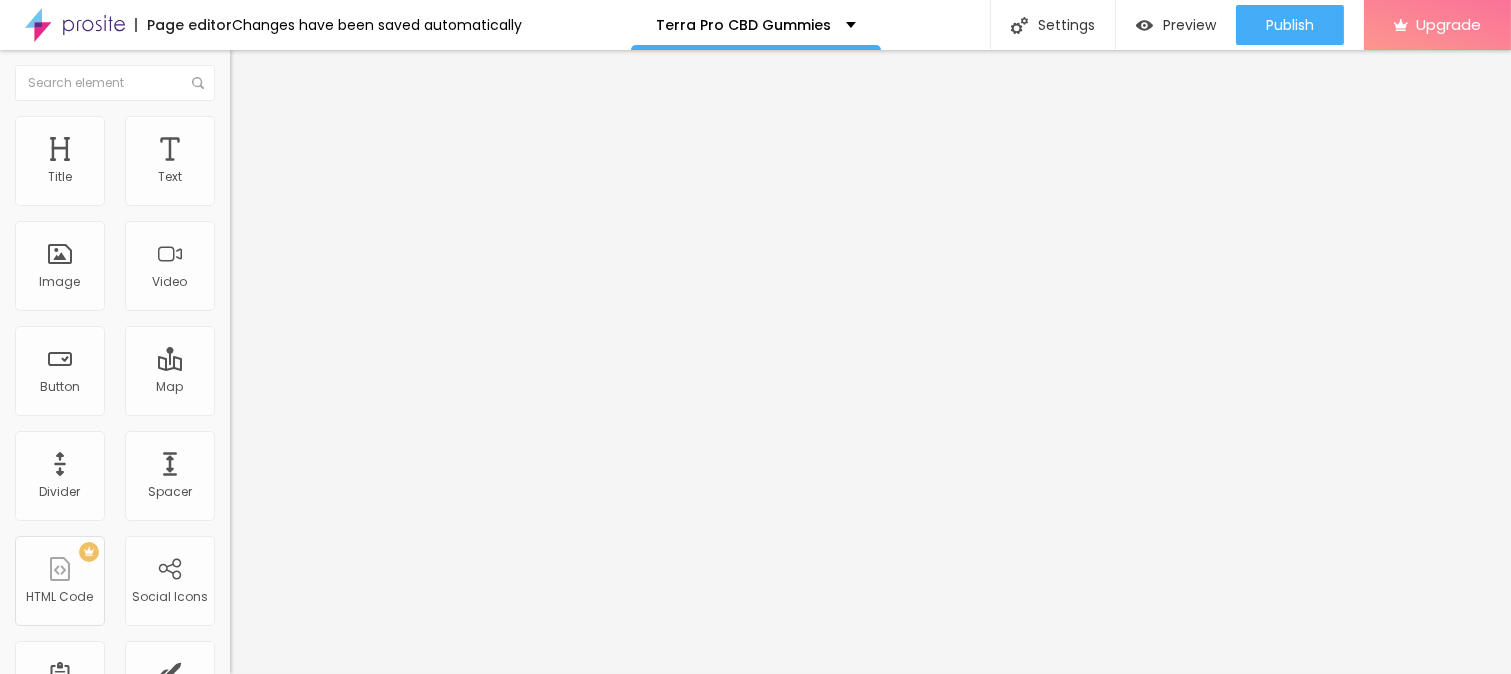 click on "Edit Button Content Style Advanced Text 🛒🤩SHOP Now🤩🛒 Align Size Default Small Default Big Link URL https://top10cbdstore.com/Order-TerraProCBDGummies Open in new tab" at bounding box center [345, 362] 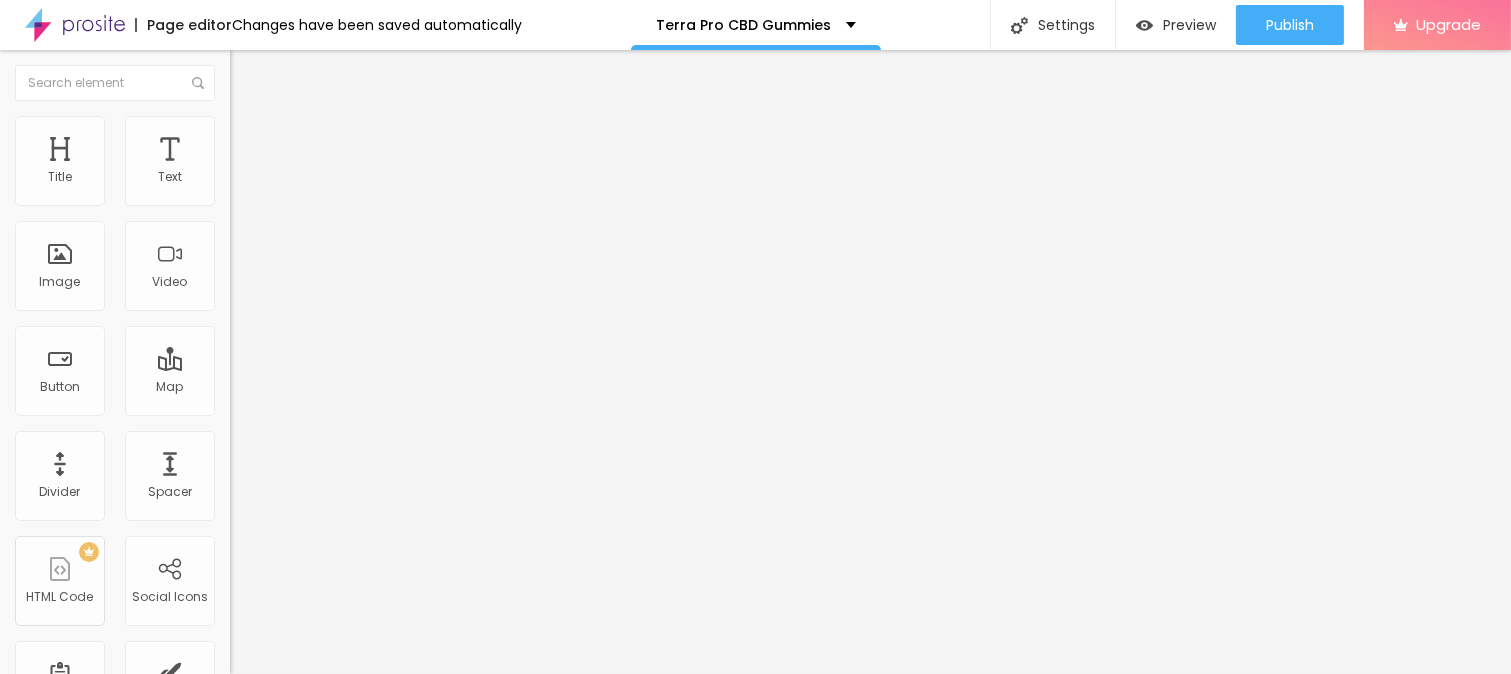 click on "Edit Button" at bounding box center [298, 73] 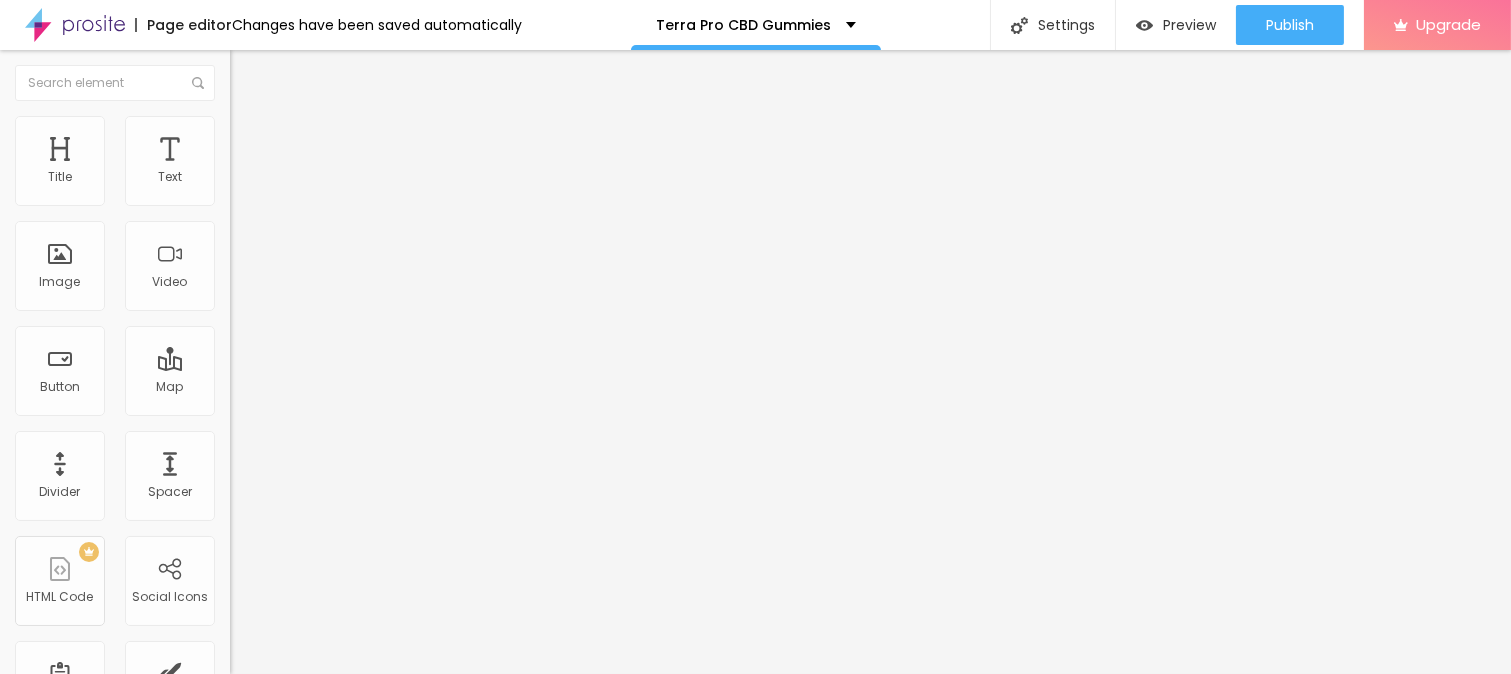 click at bounding box center (244, 285) 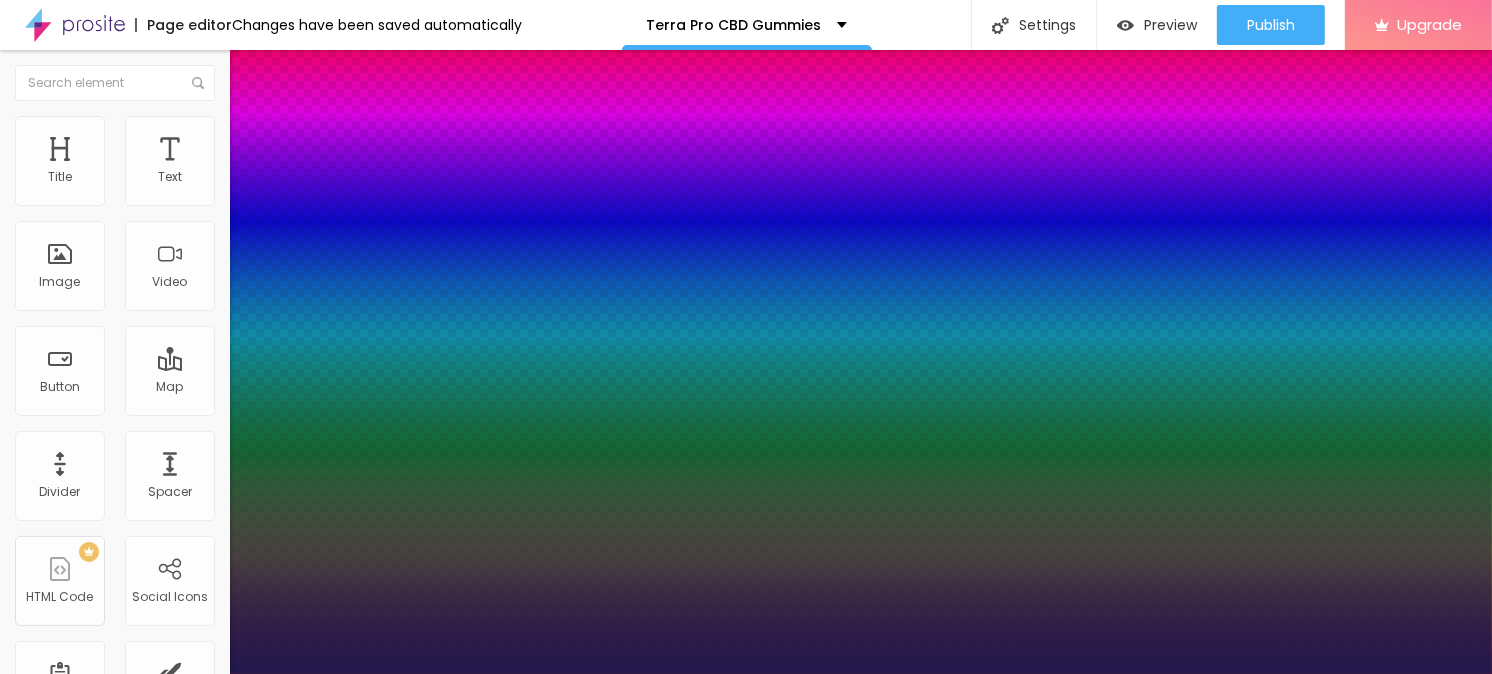 type on "1" 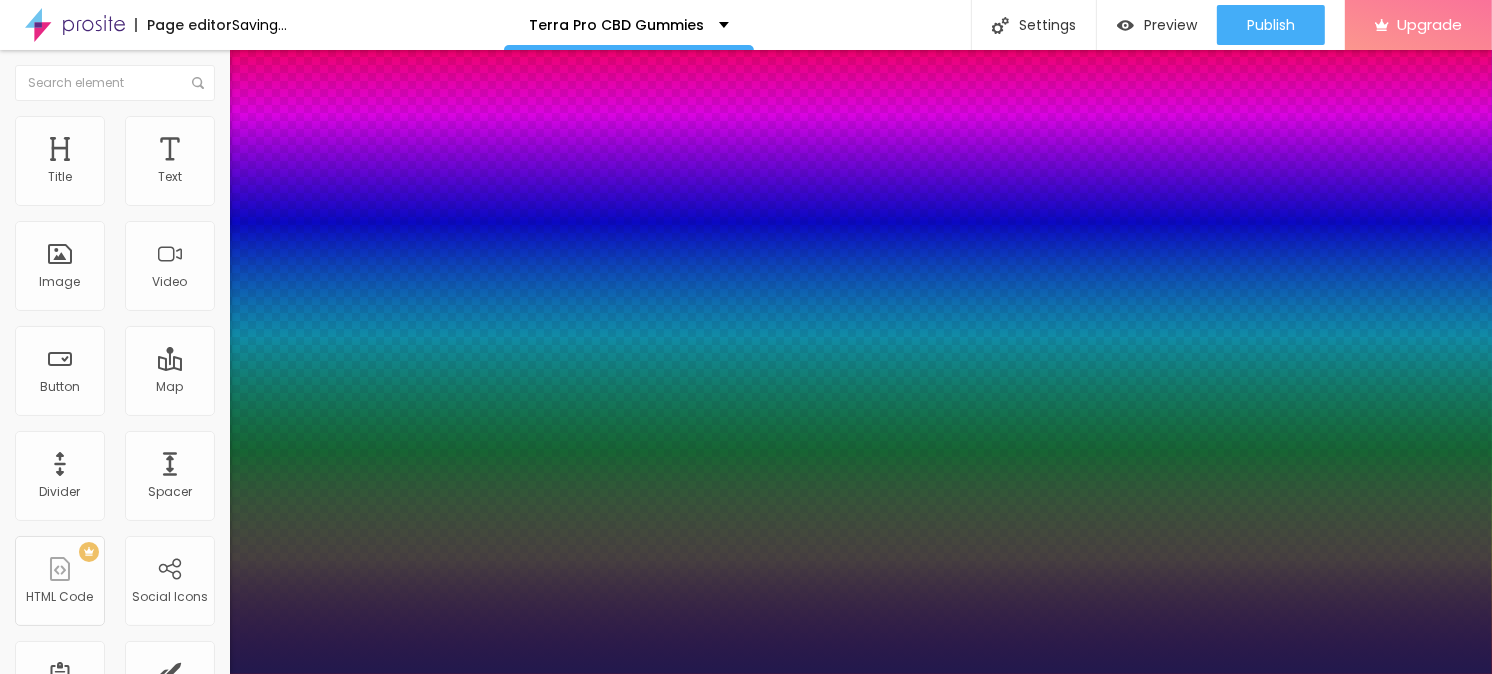 type on "53" 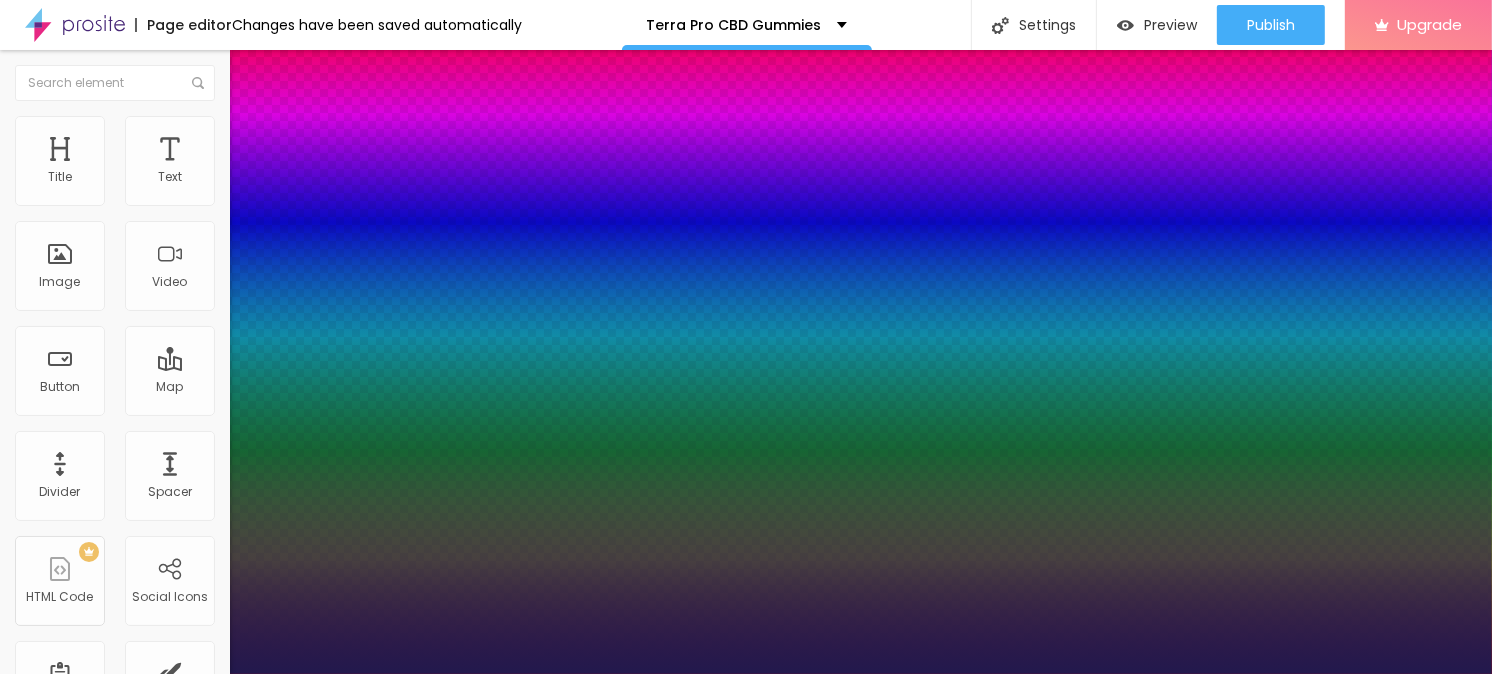 type on "54" 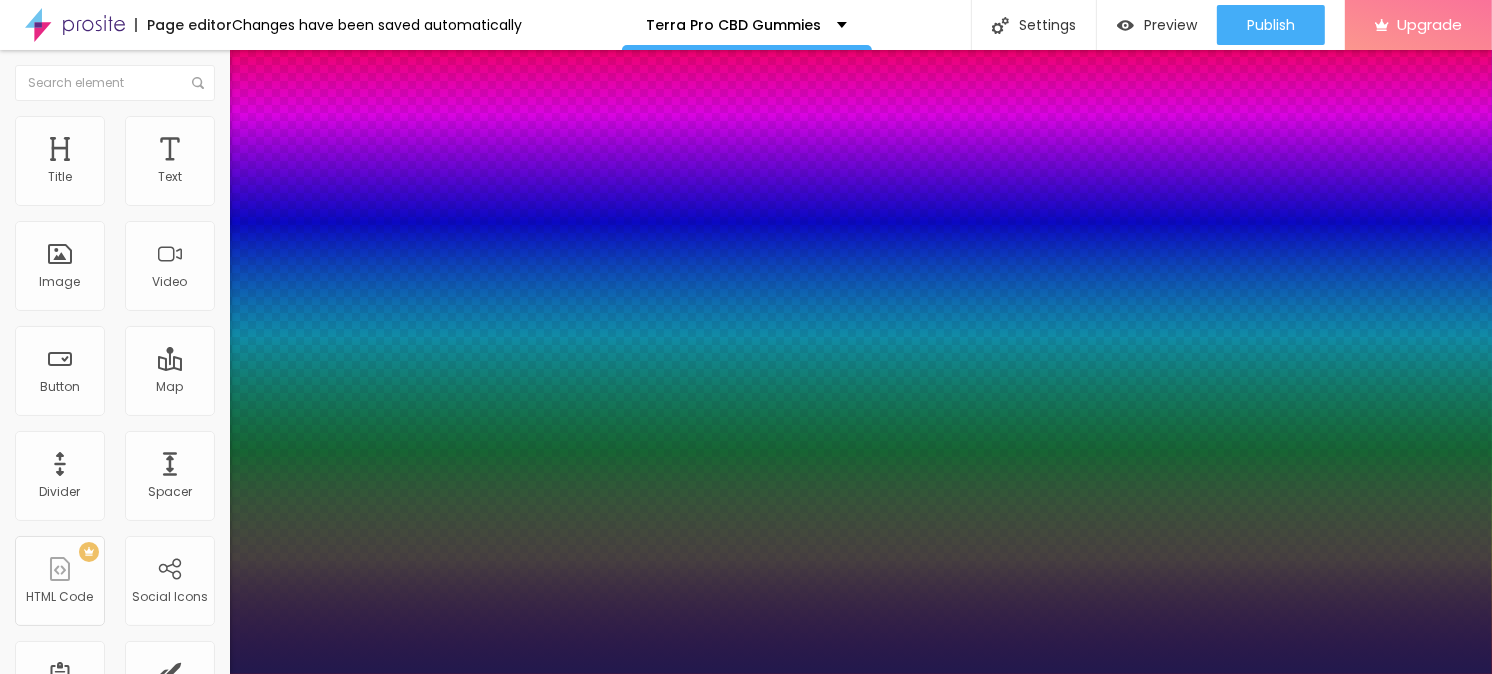 type on "50" 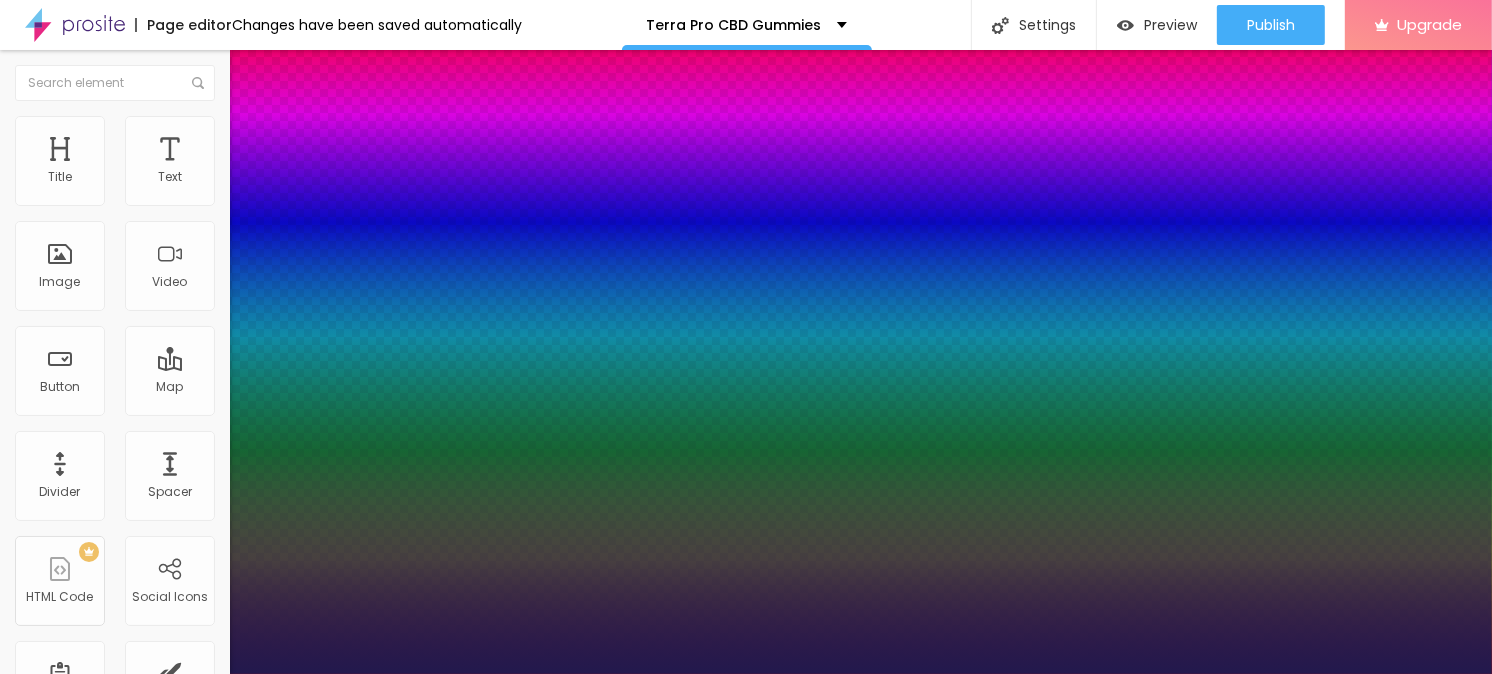 type on "51" 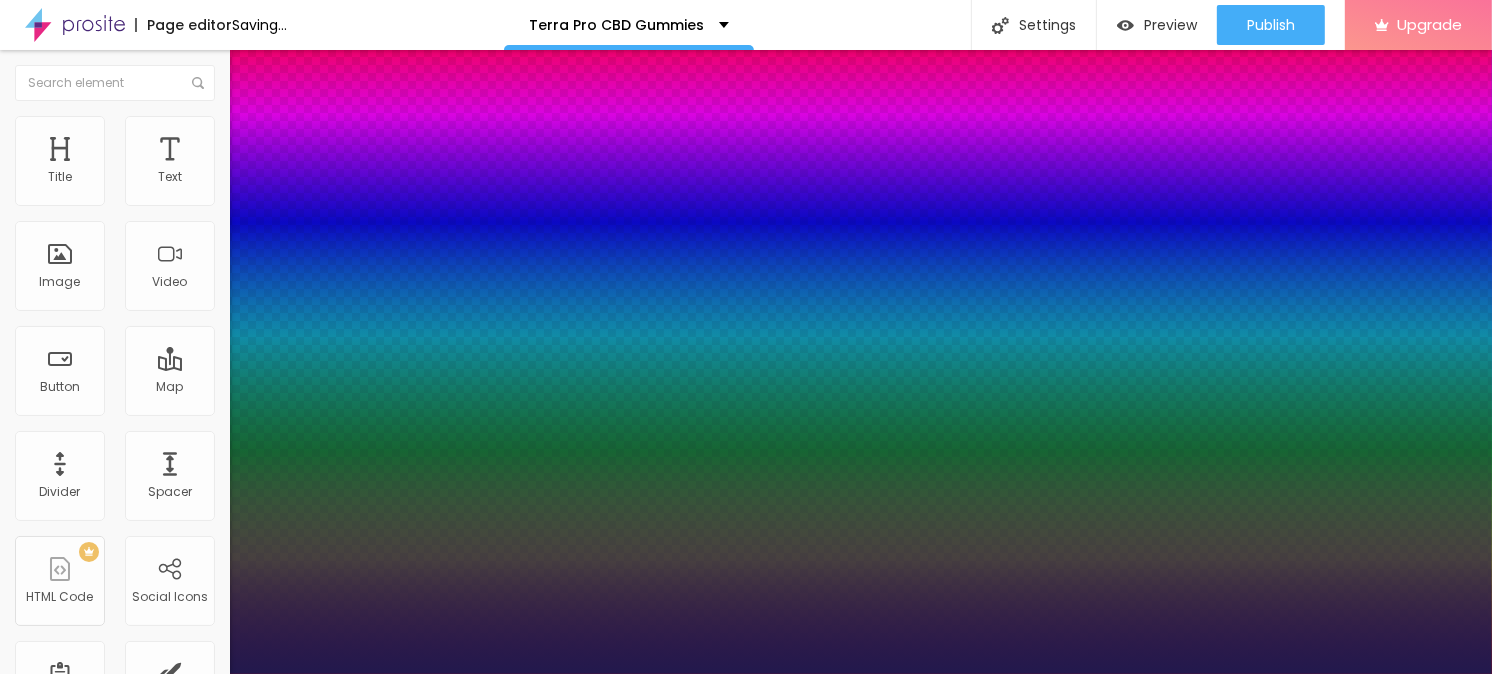 type on "1" 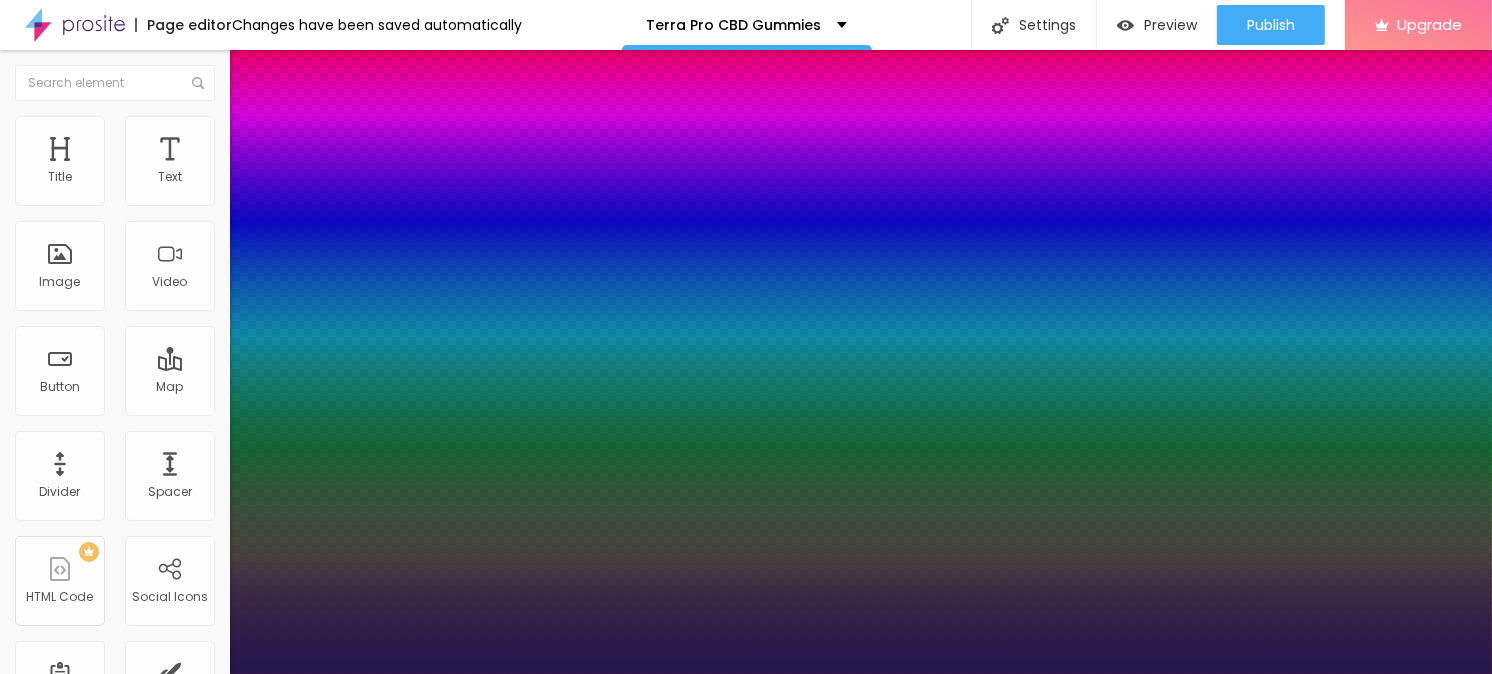 type on "49" 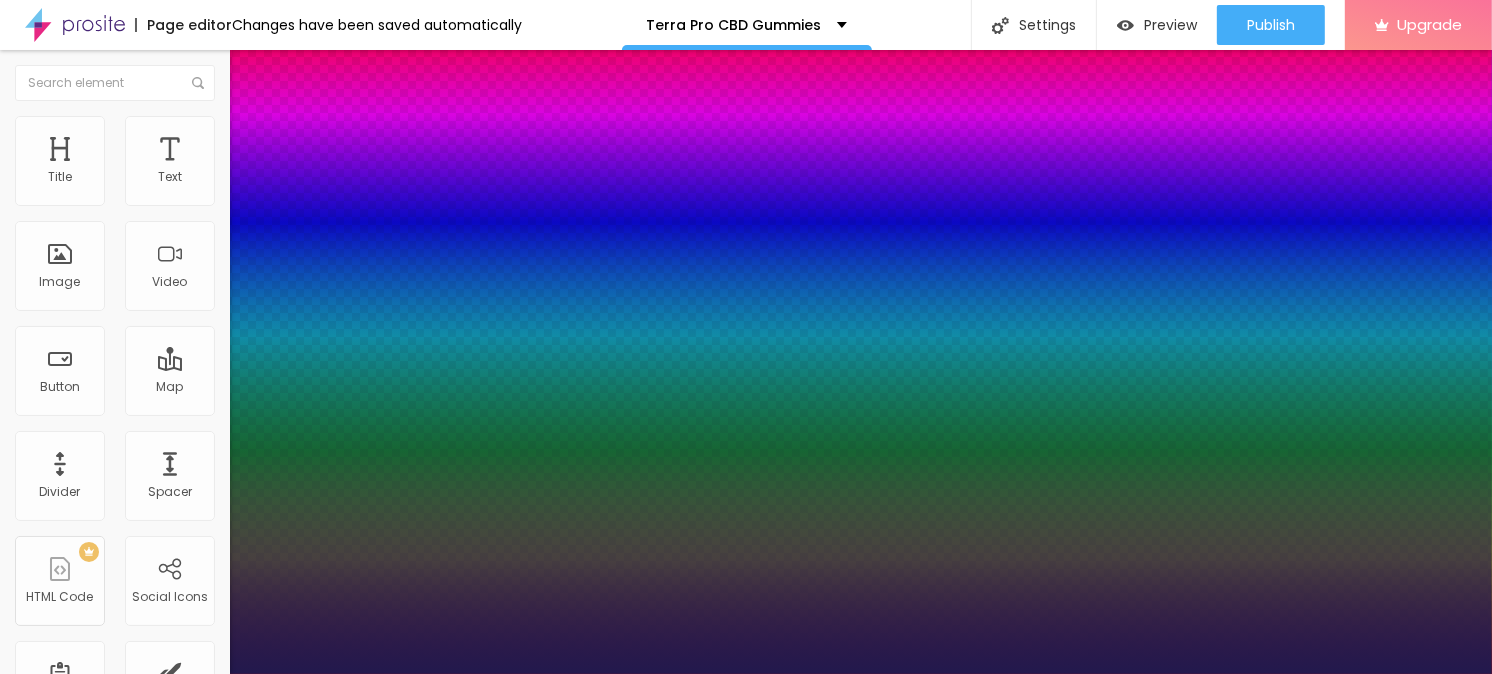 type on "51" 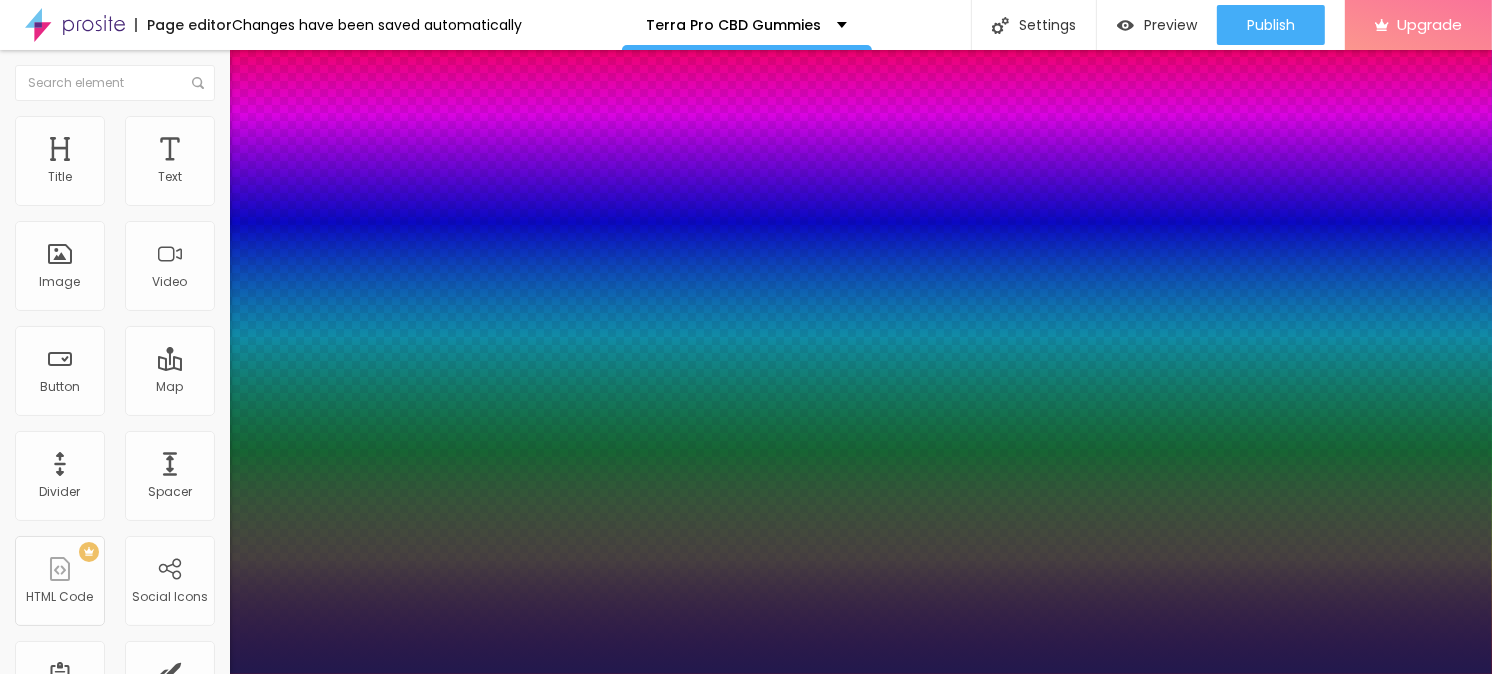 type on "54" 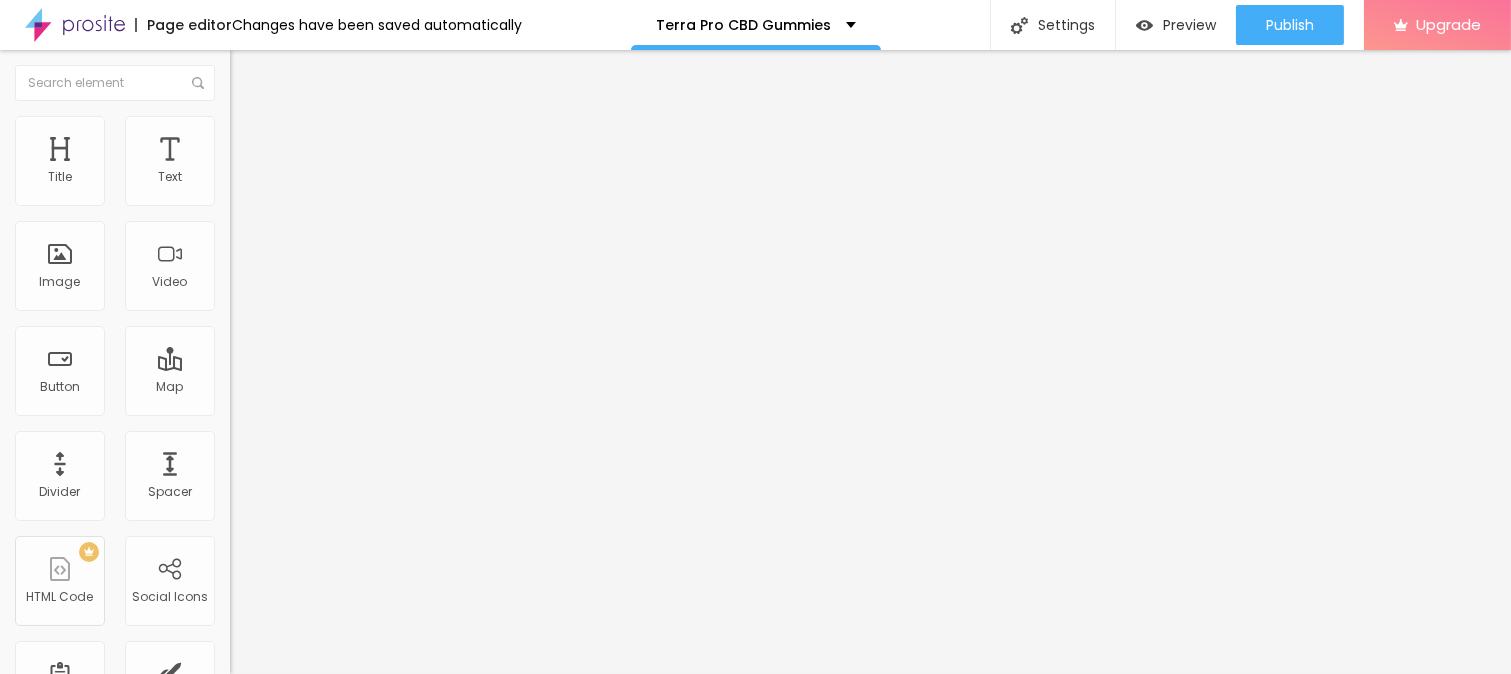 click 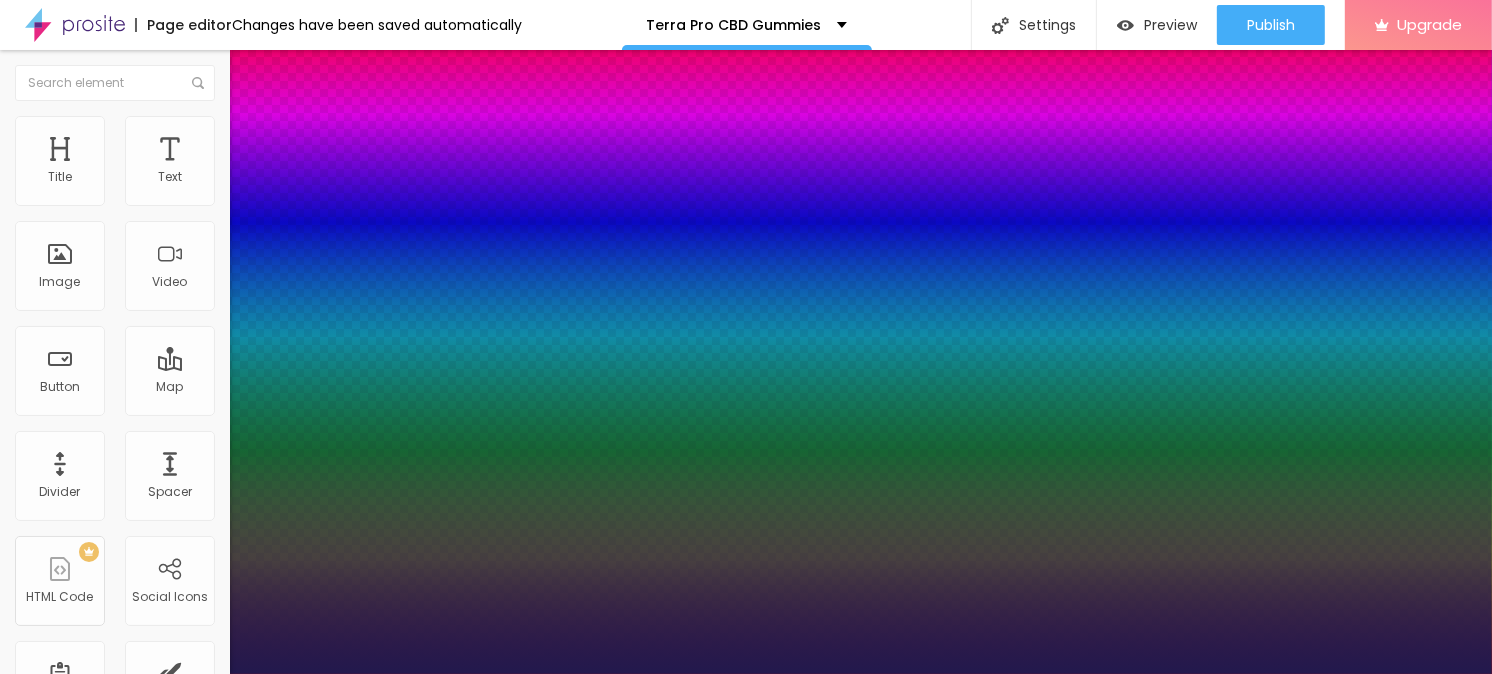 type on "1" 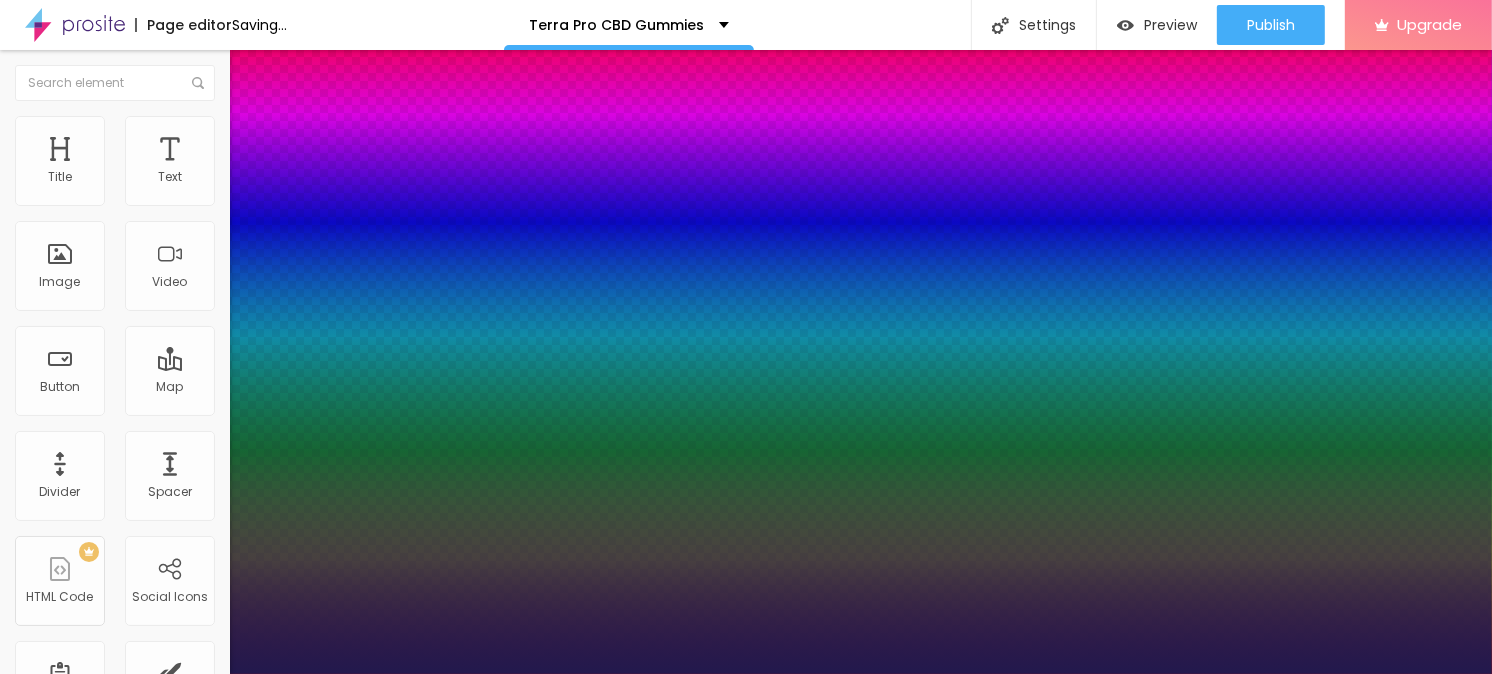 type on "25" 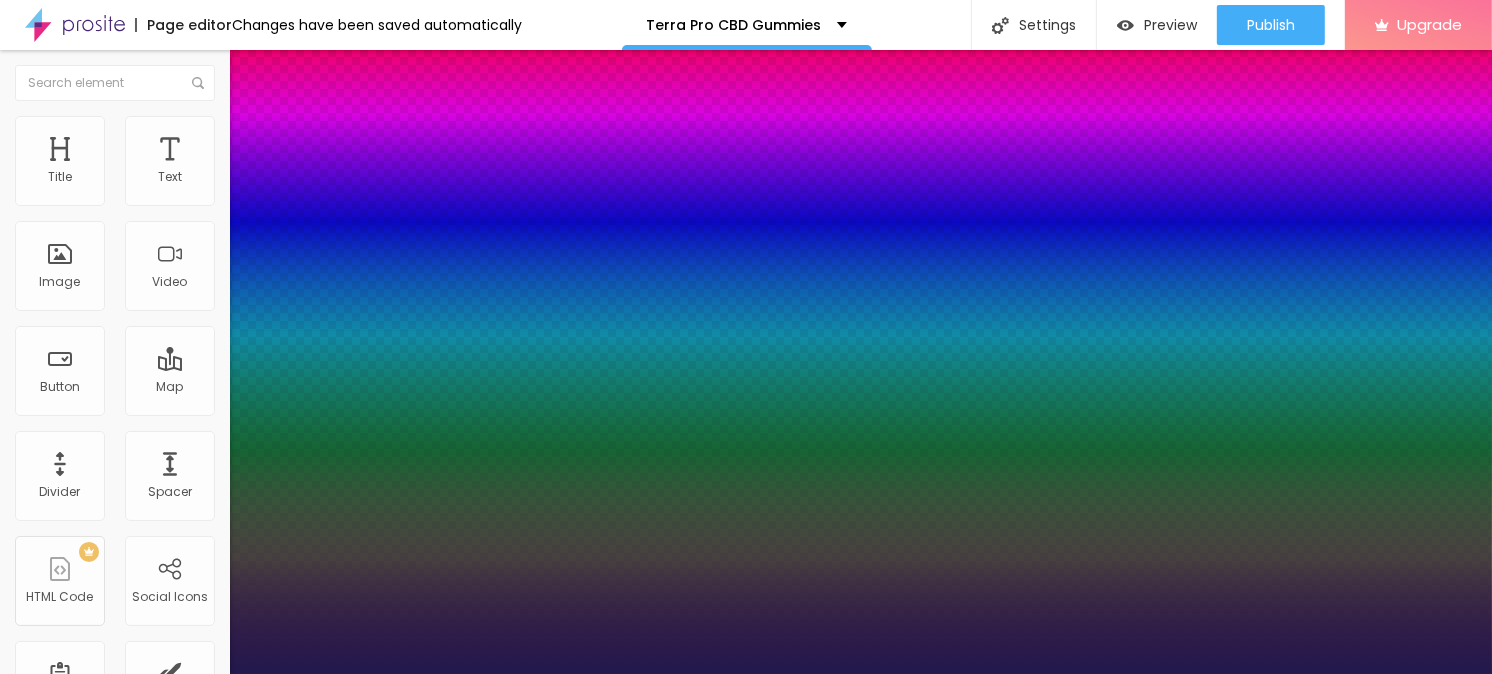 type on "24" 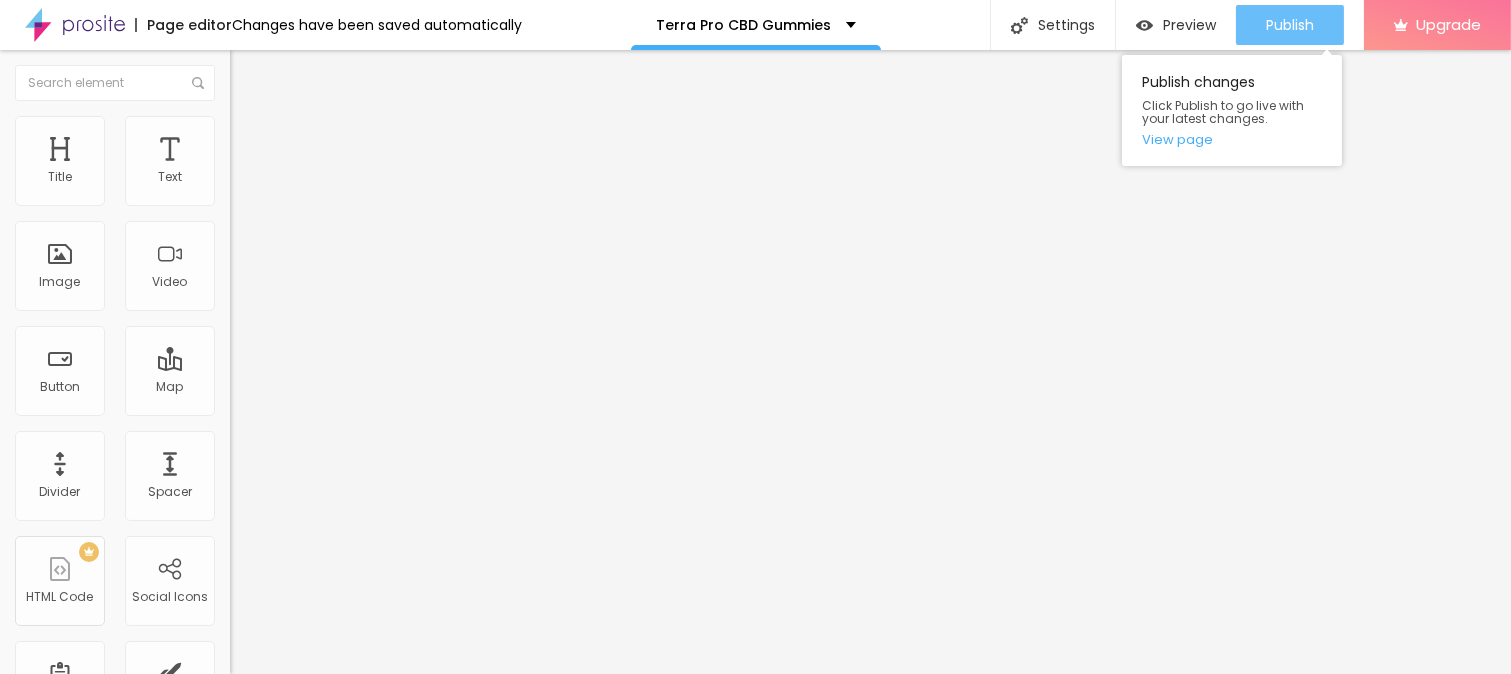 click on "Publish" at bounding box center [1290, 25] 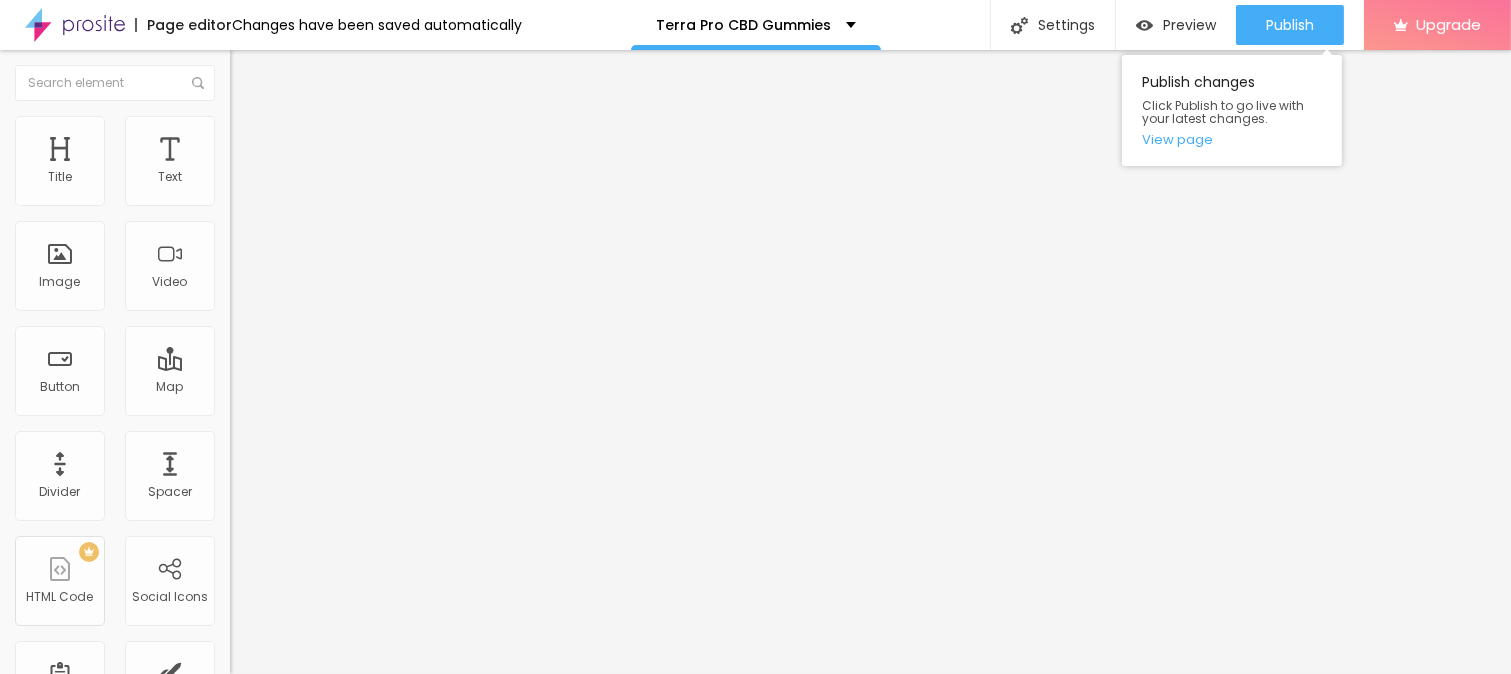 click on "Publish changes Click Publish to go live with your latest changes. View page" at bounding box center (1232, 110) 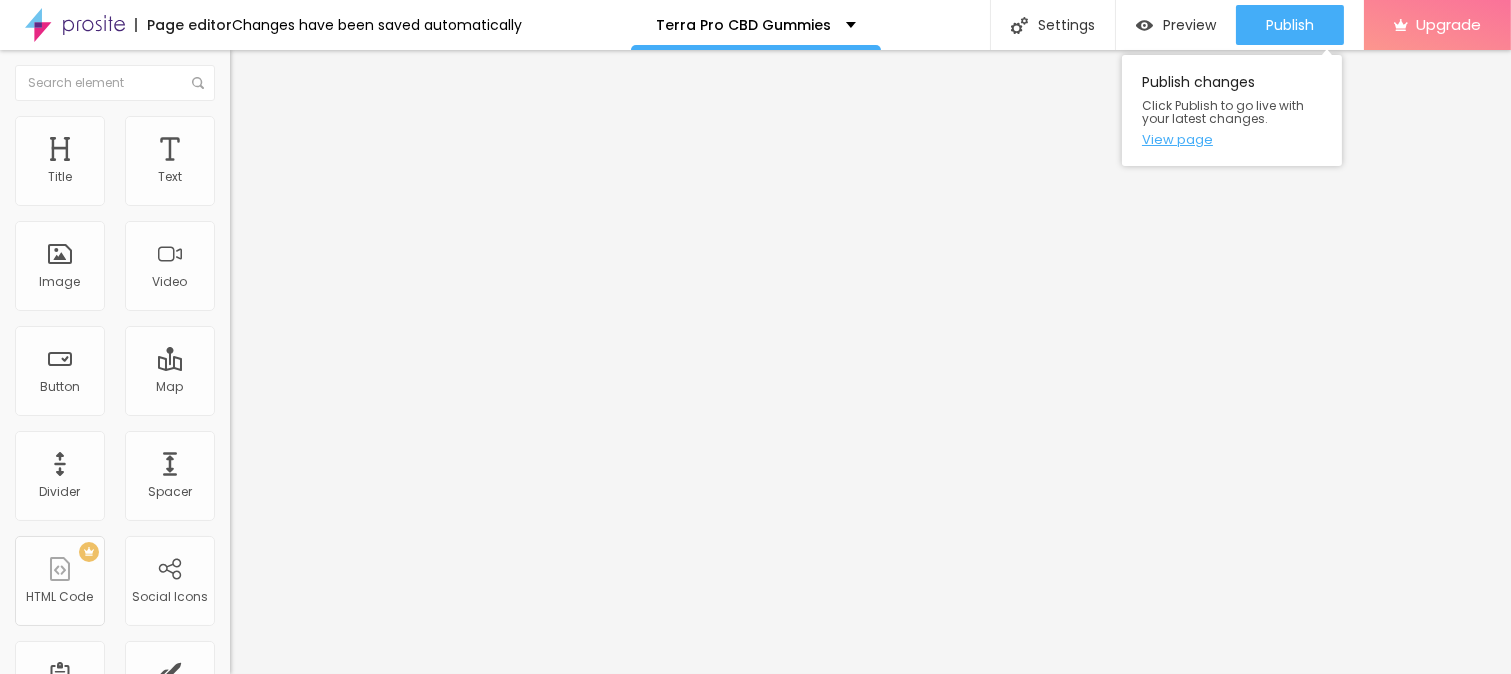 click on "View page" at bounding box center [1232, 139] 